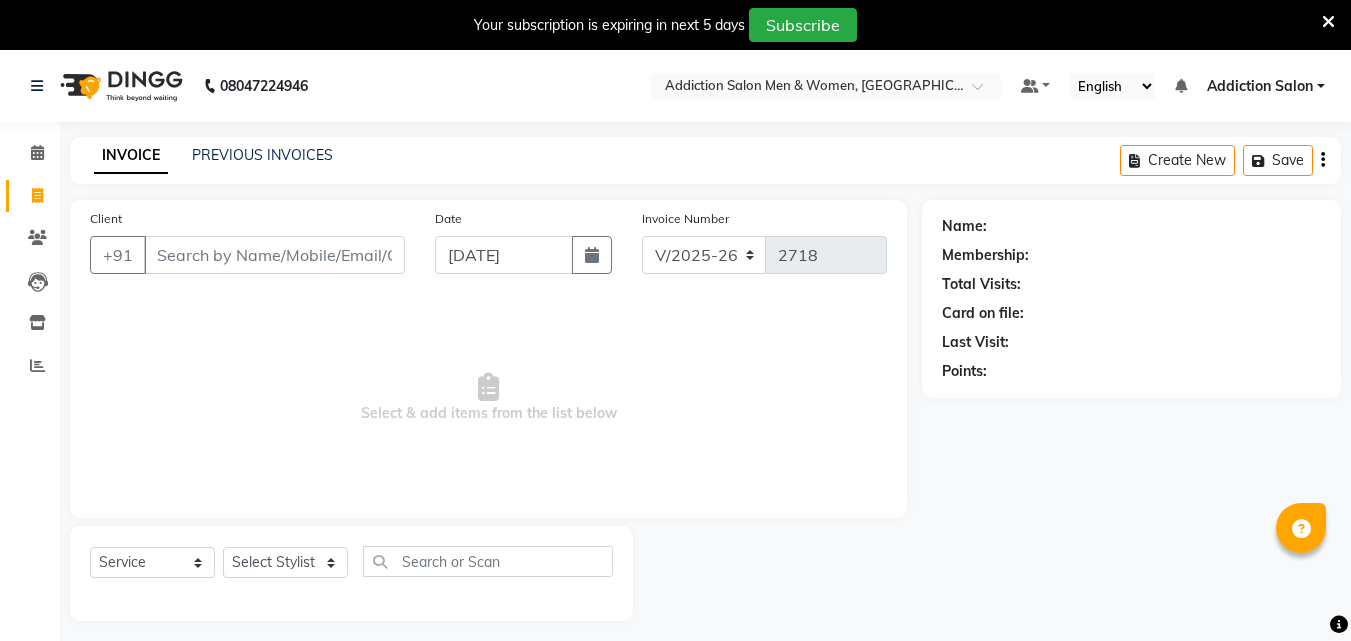 select on "6595" 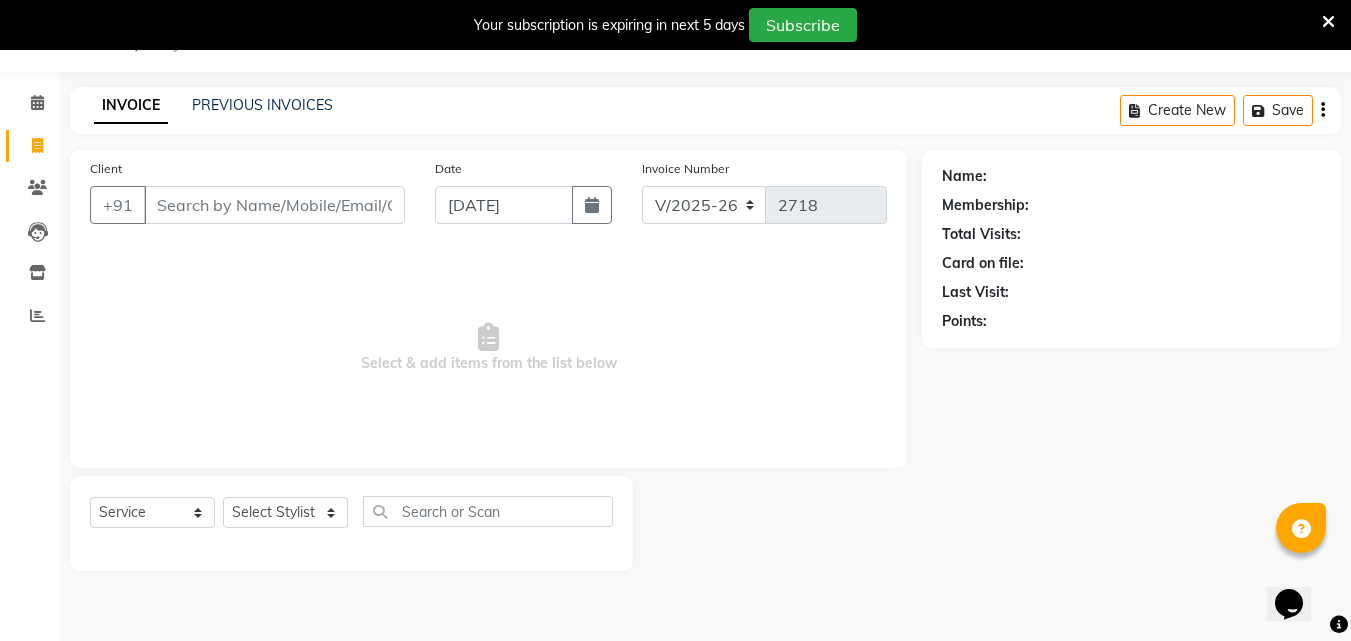 scroll, scrollTop: 0, scrollLeft: 0, axis: both 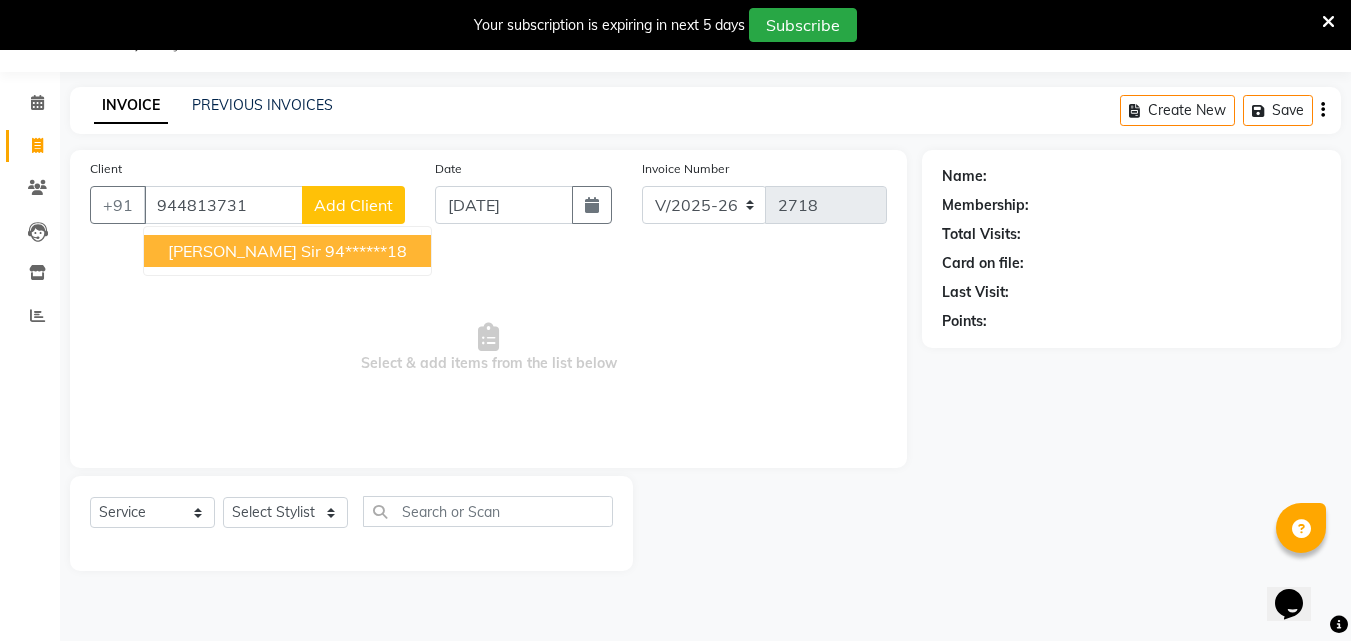 click on "[PERSON_NAME] sir" at bounding box center [244, 251] 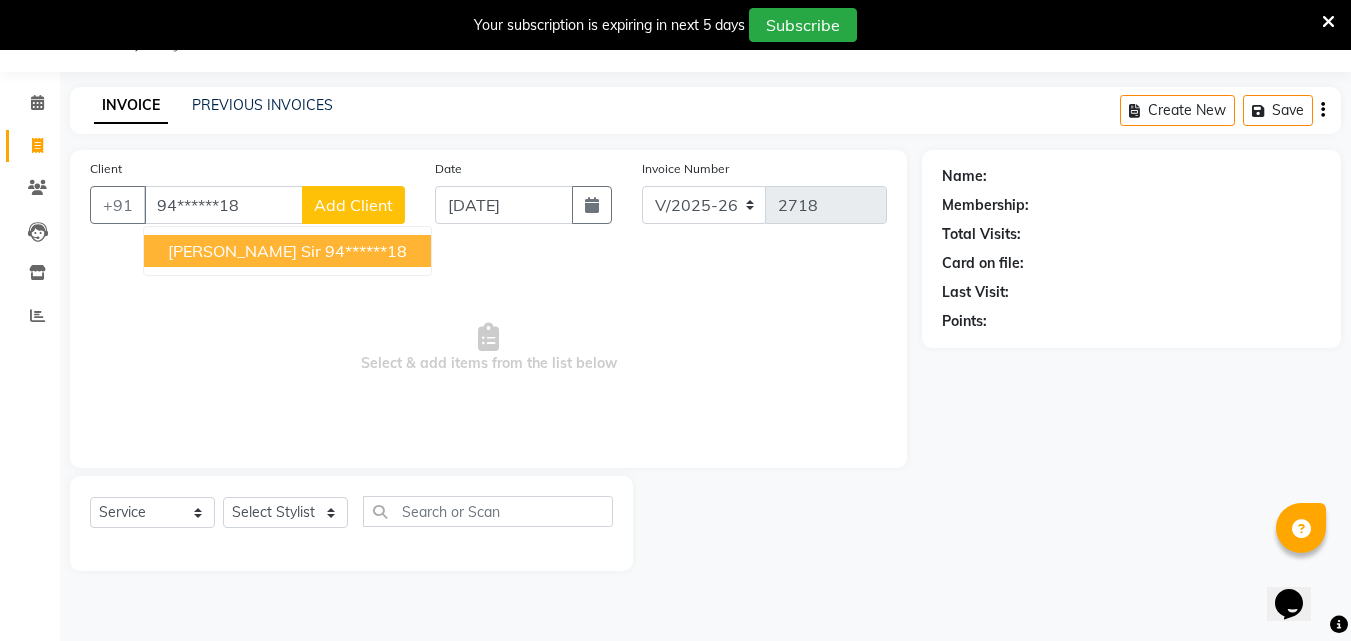 type on "94******18" 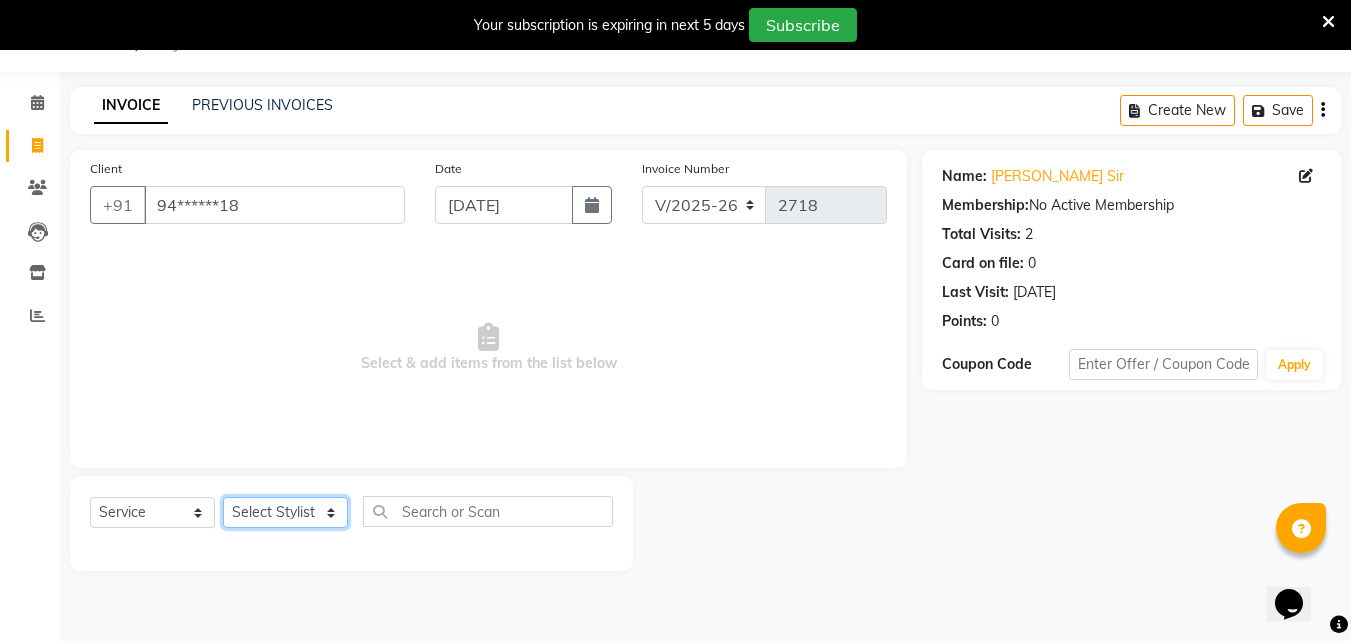 click on "Select Stylist Addiction Salon ANJALI BANSIKA [PERSON_NAME] [PERSON_NAME] [PERSON_NAME]" 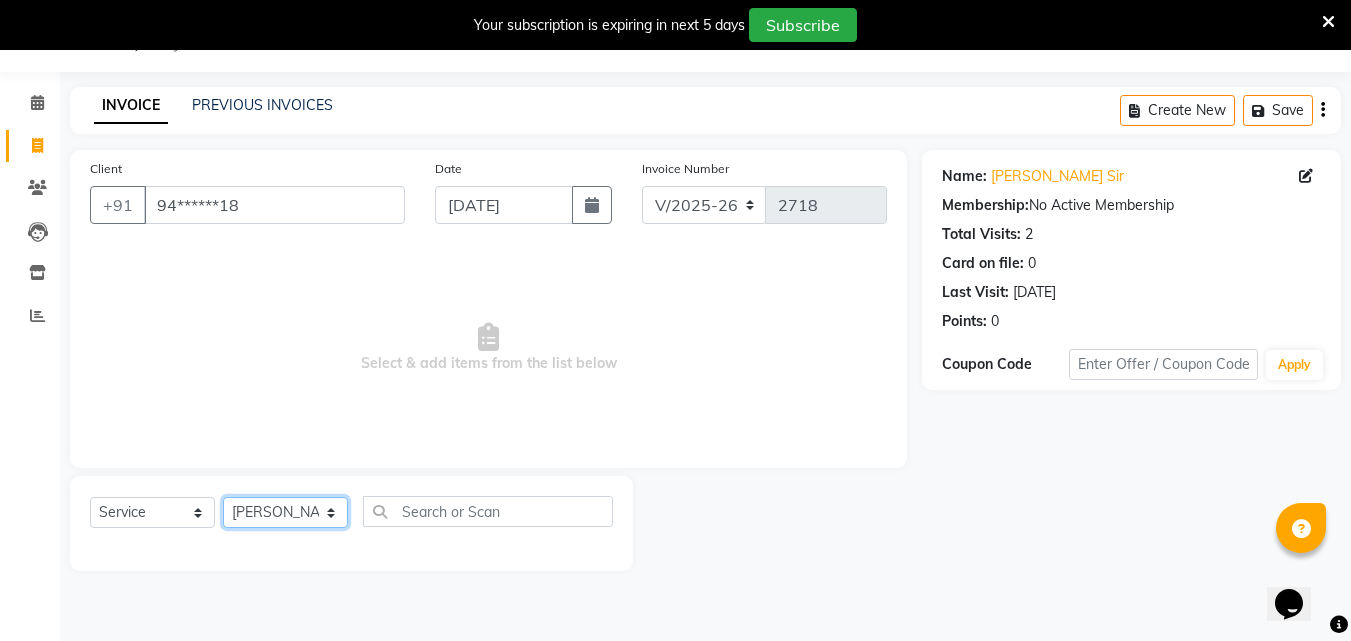 click on "Select Stylist Addiction Salon ANJALI BANSIKA [PERSON_NAME] [PERSON_NAME] [PERSON_NAME]" 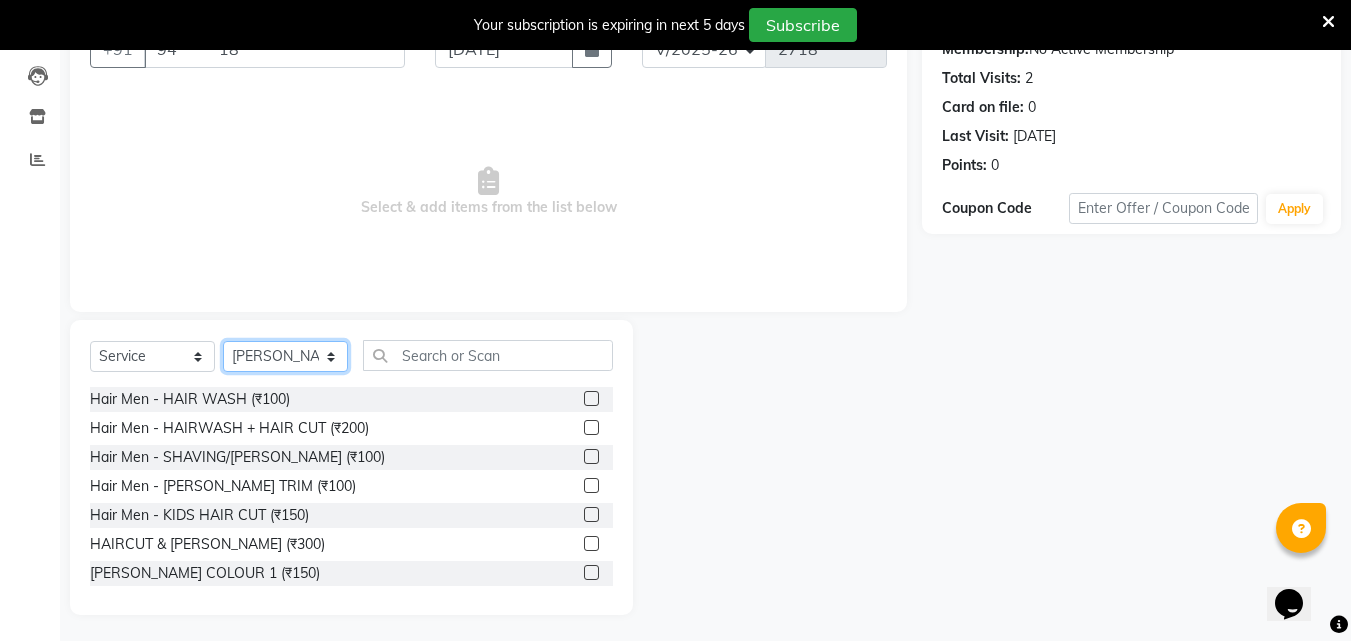 scroll, scrollTop: 210, scrollLeft: 0, axis: vertical 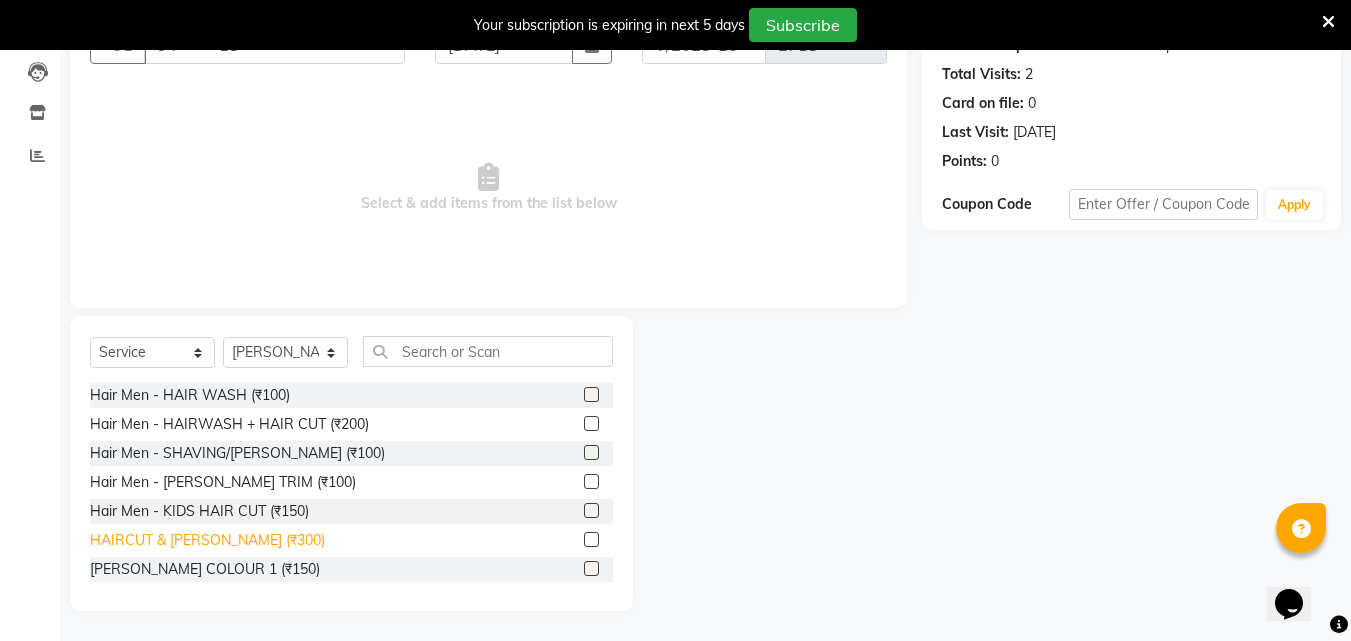 click on "HAIRCUT & [PERSON_NAME] (₹300)" 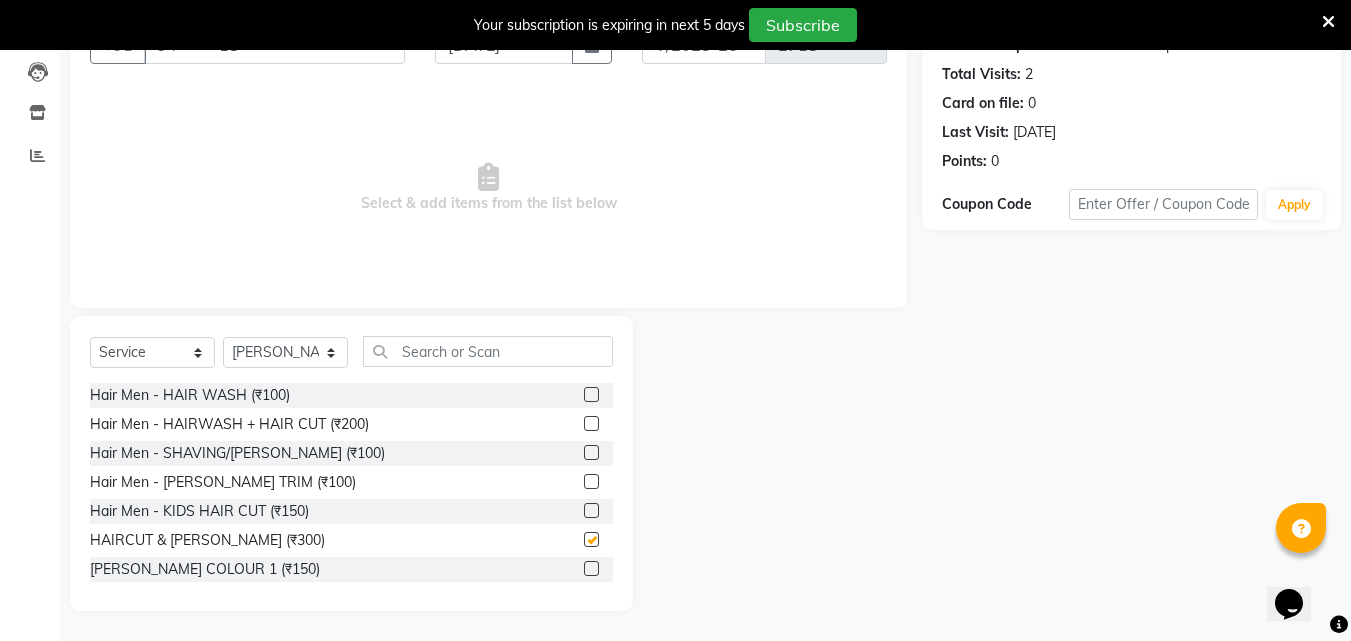 checkbox on "false" 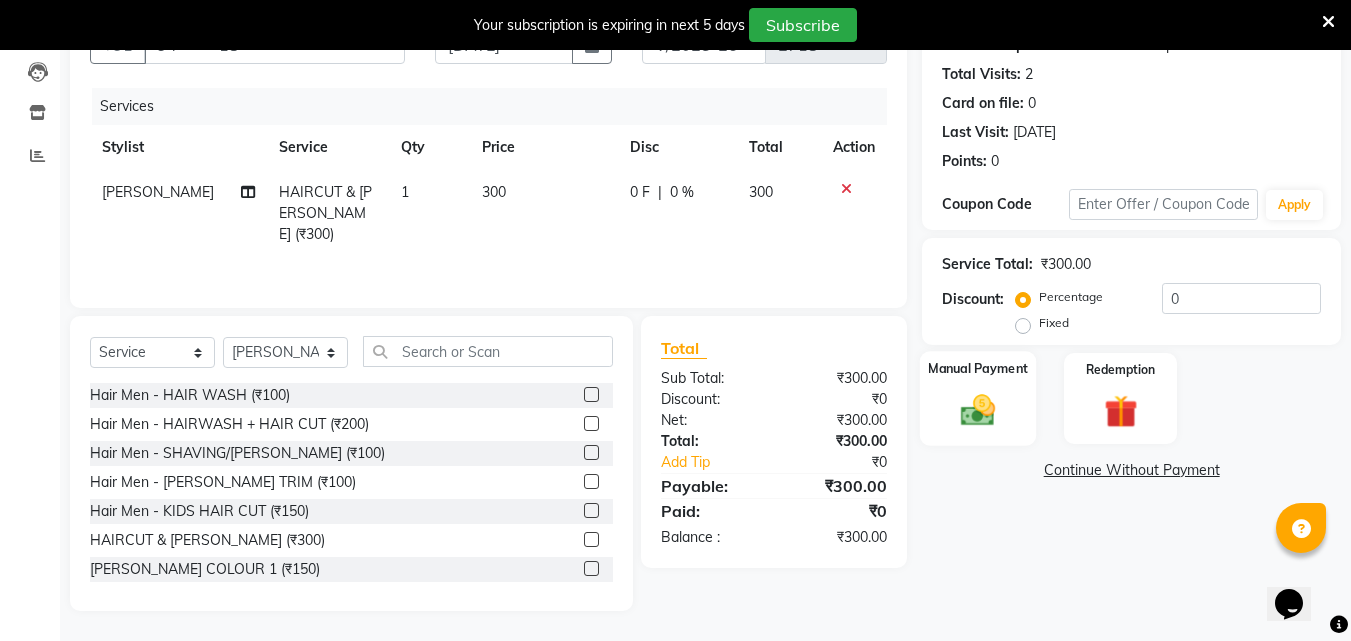 click 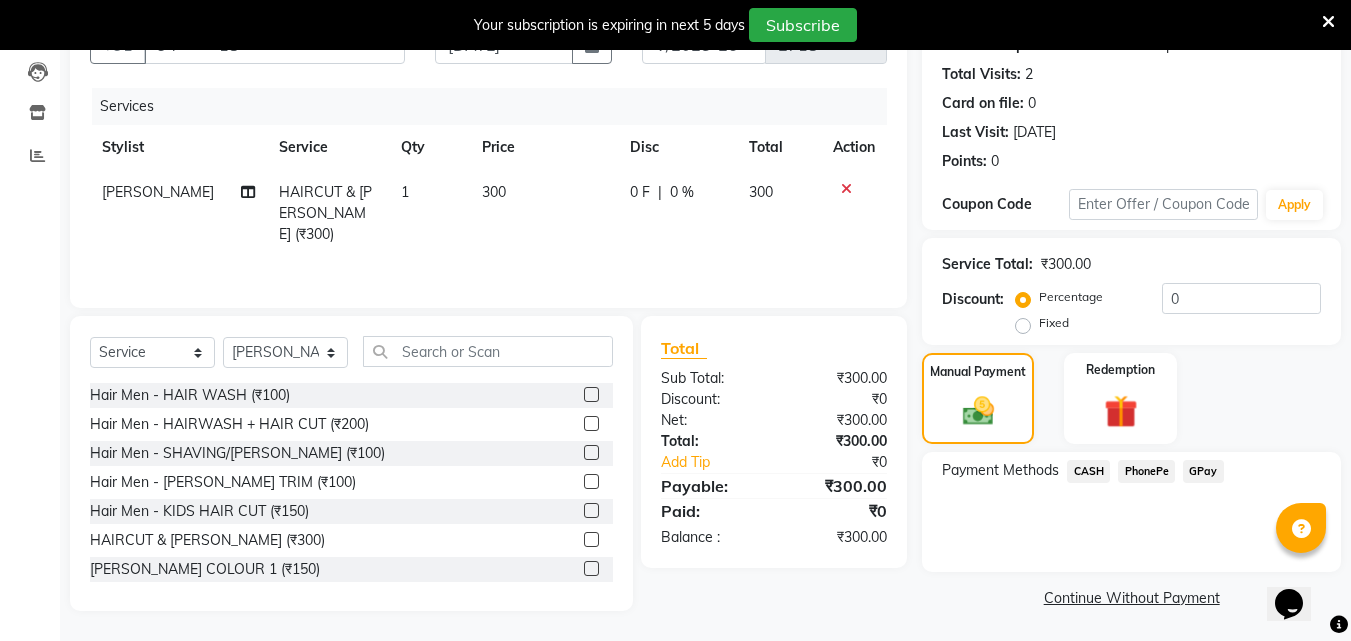 click on "CASH" 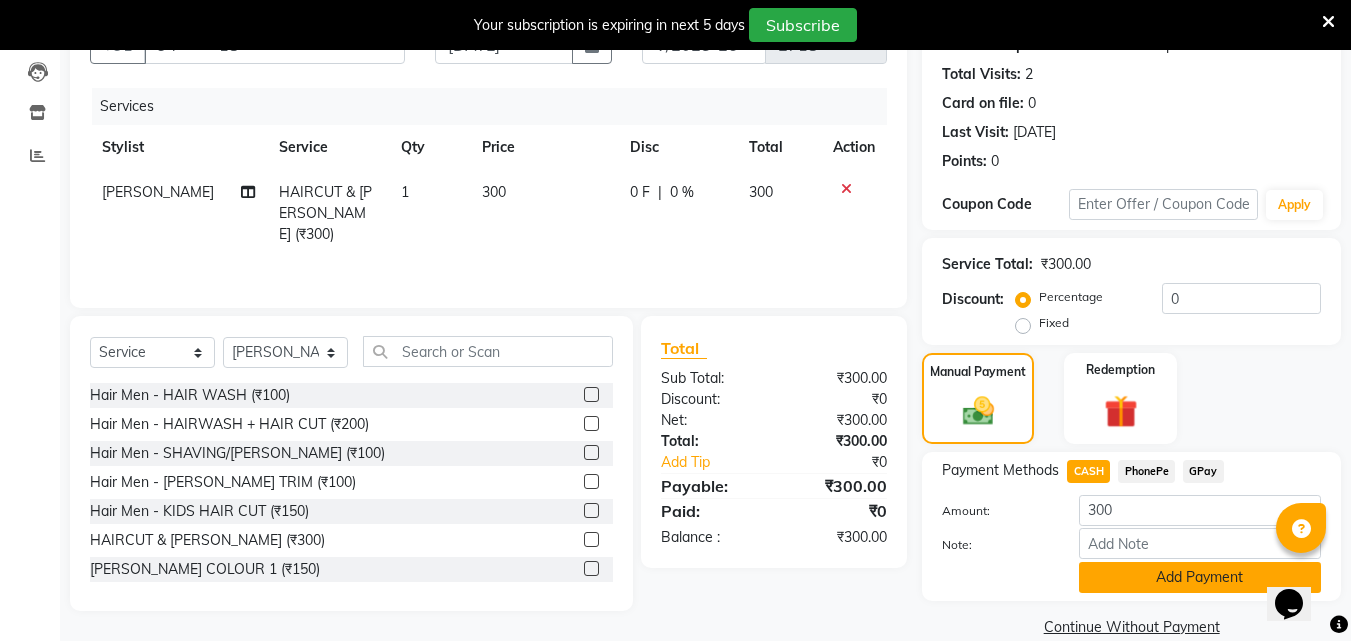 click on "Add Payment" 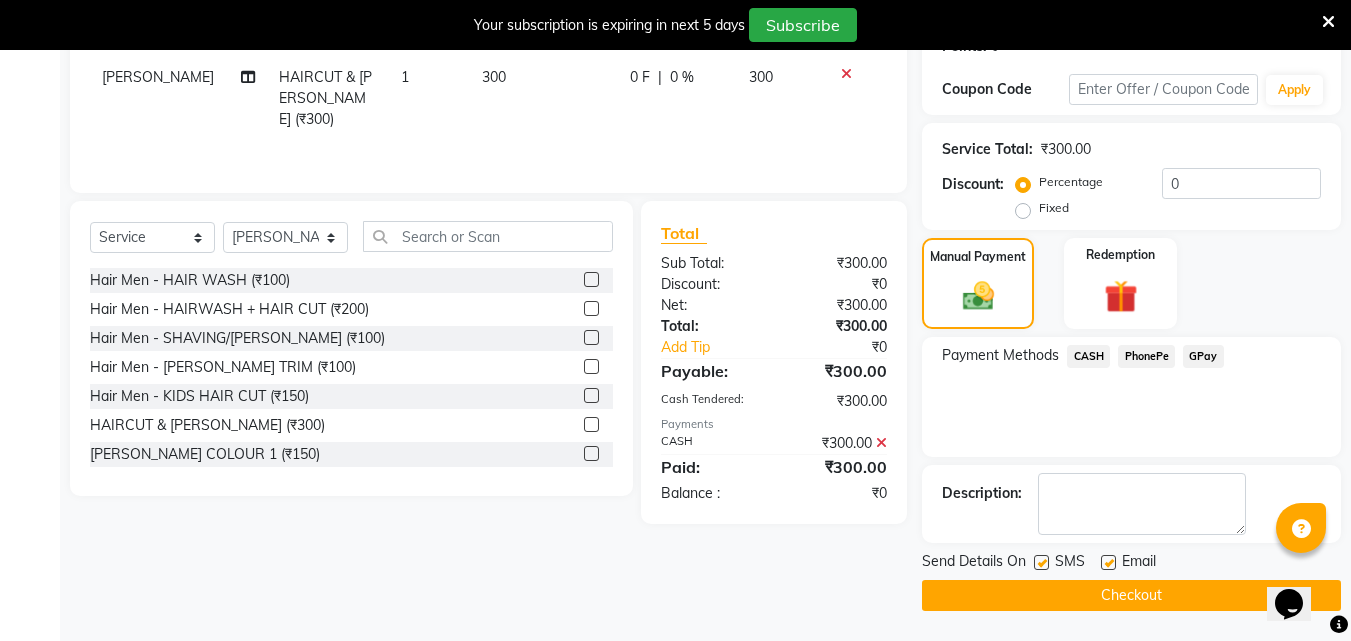 click on "Checkout" 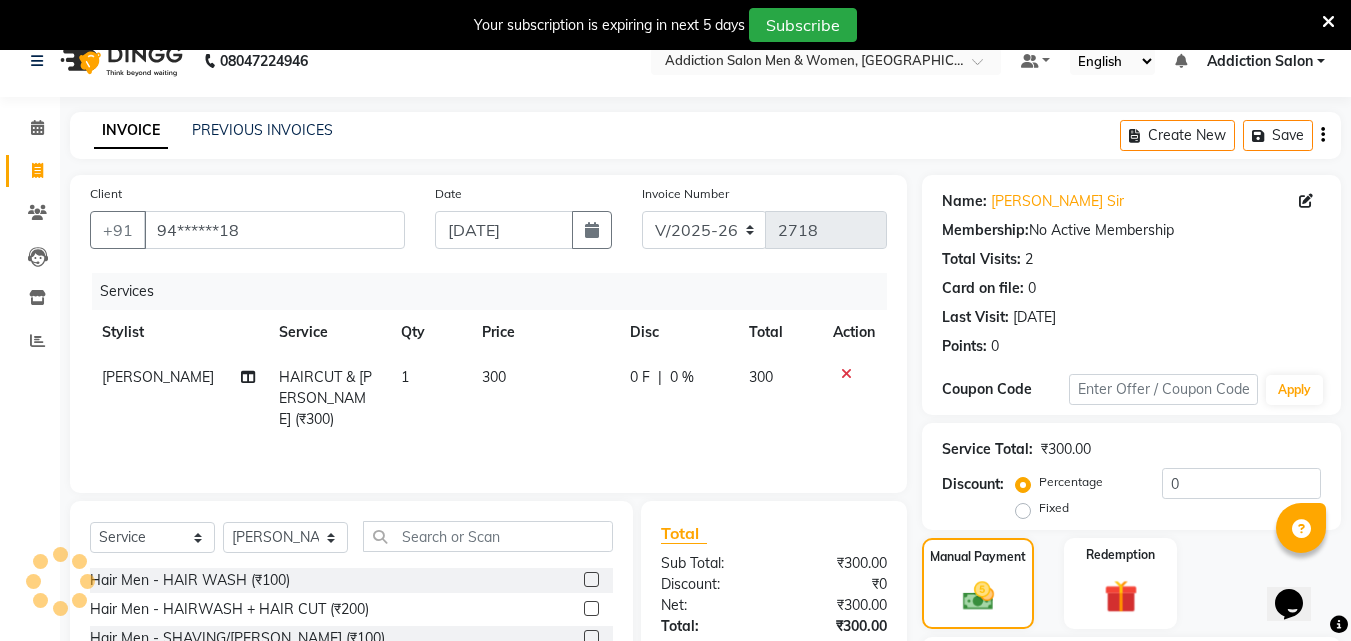 scroll, scrollTop: 0, scrollLeft: 0, axis: both 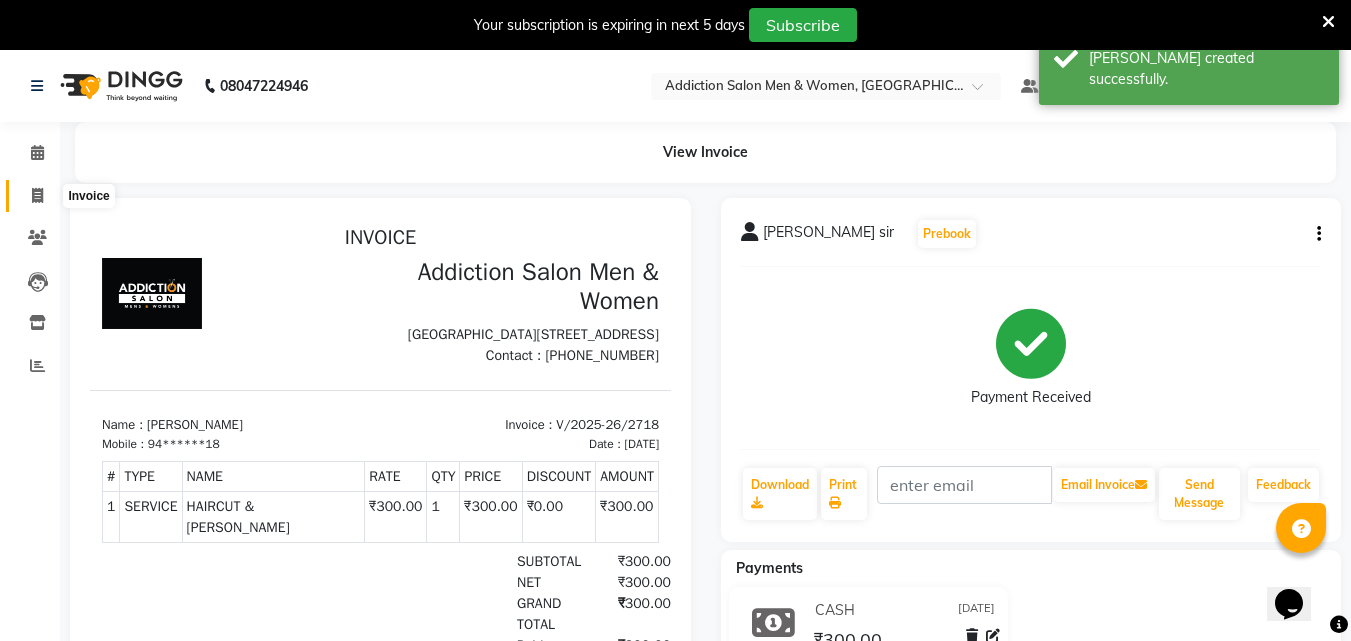 click 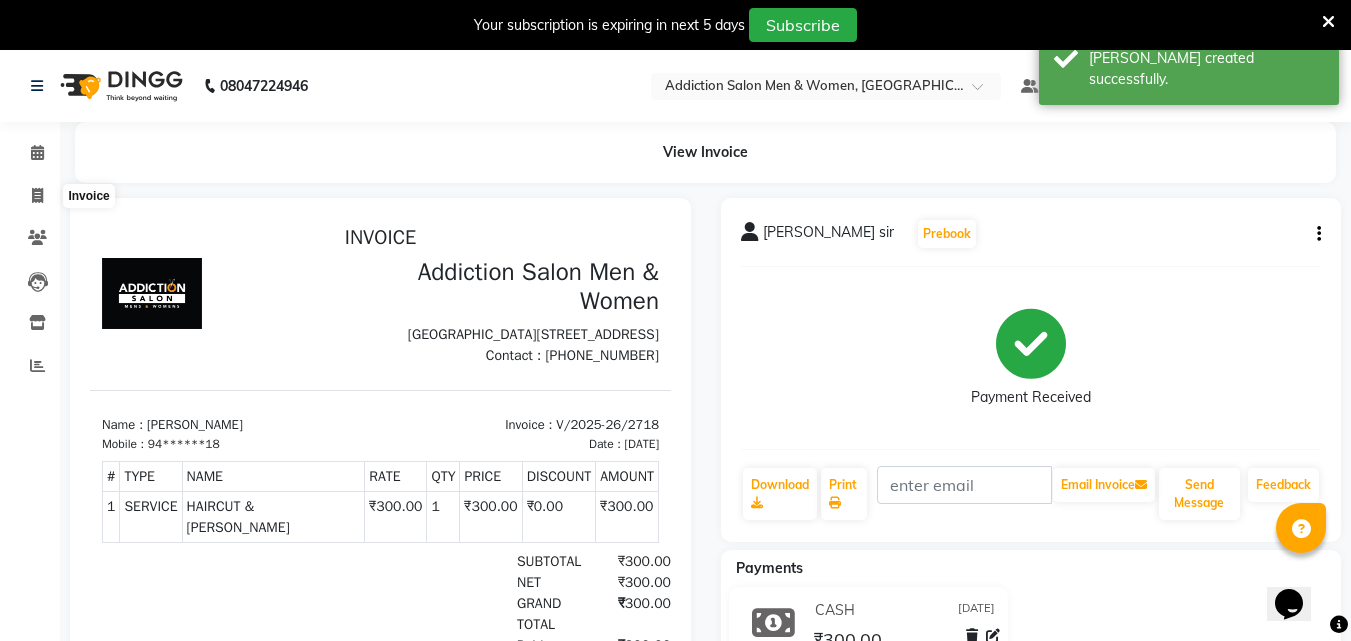 select on "6595" 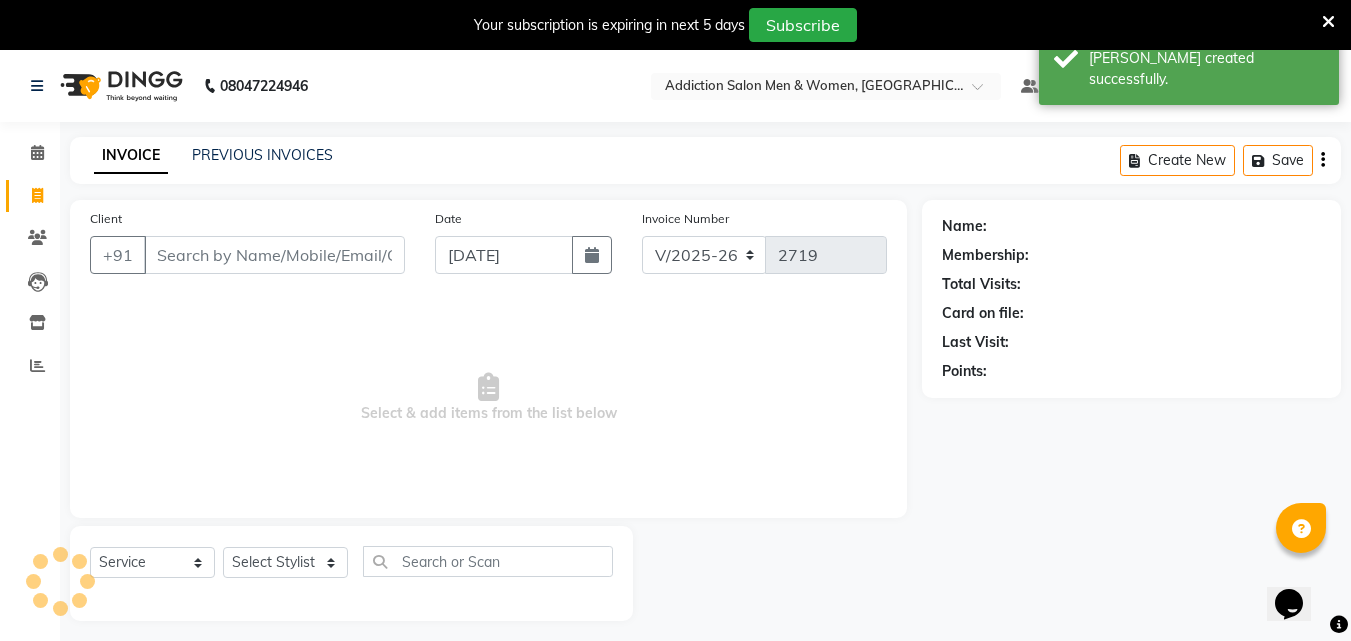 scroll, scrollTop: 50, scrollLeft: 0, axis: vertical 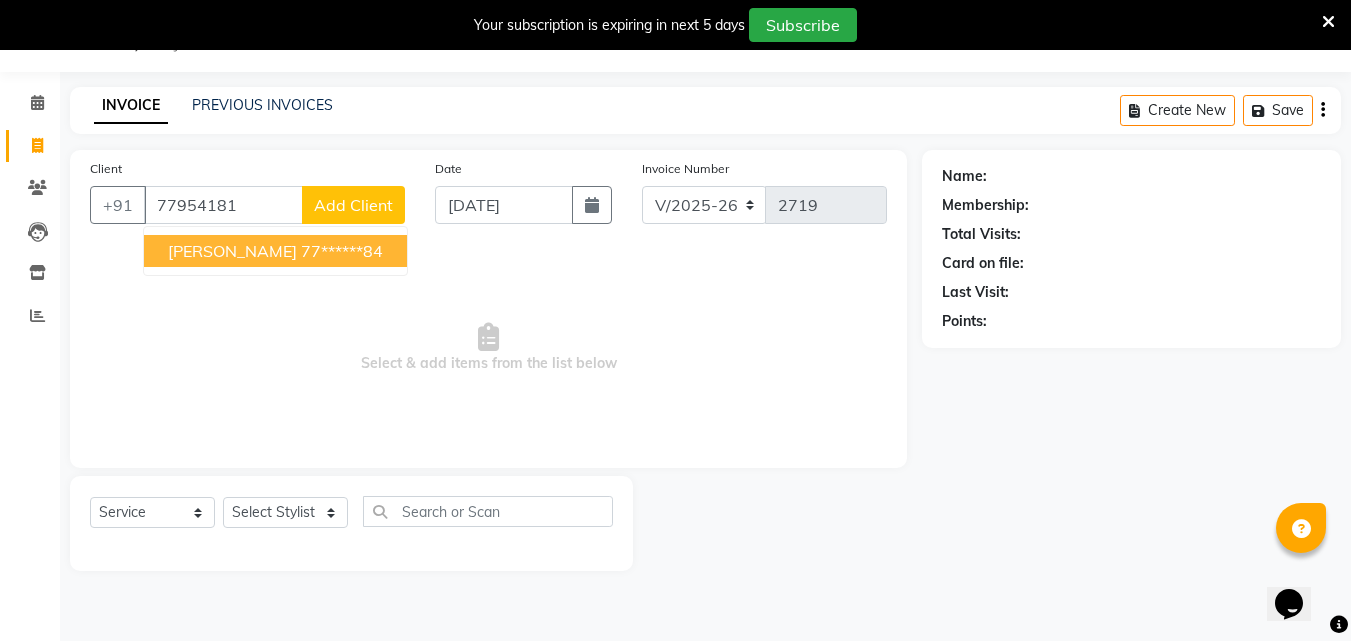 click on "[PERSON_NAME]" at bounding box center [232, 251] 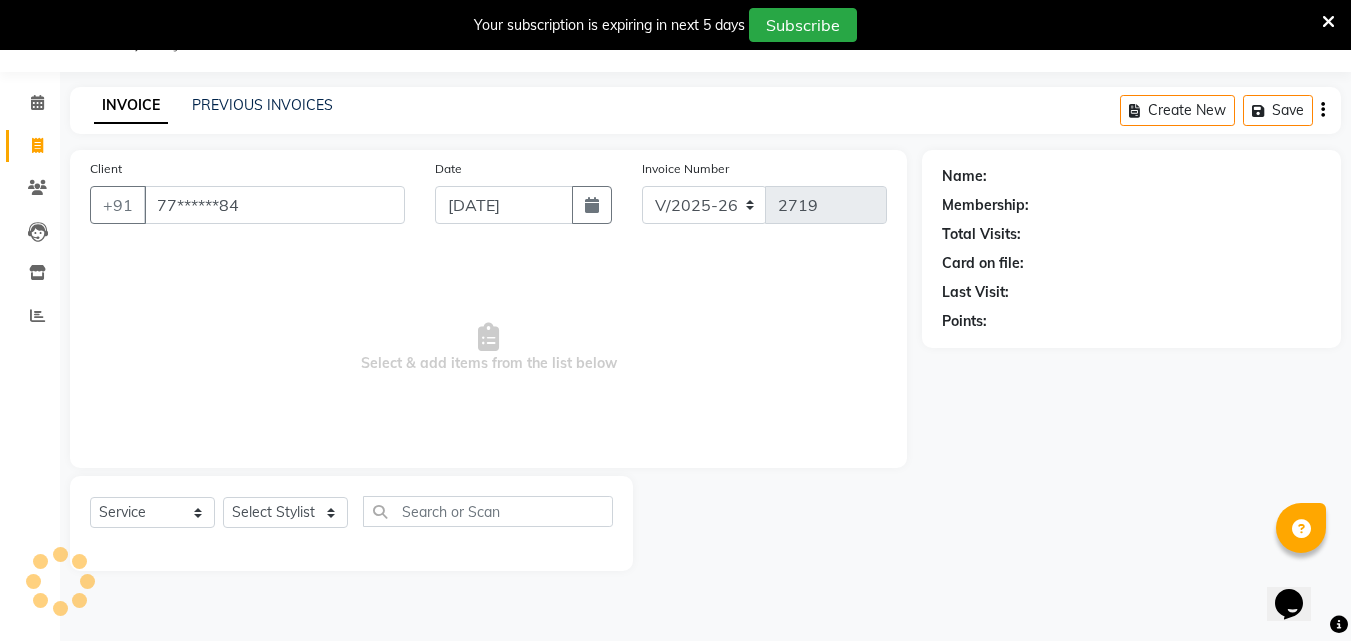 type on "77******84" 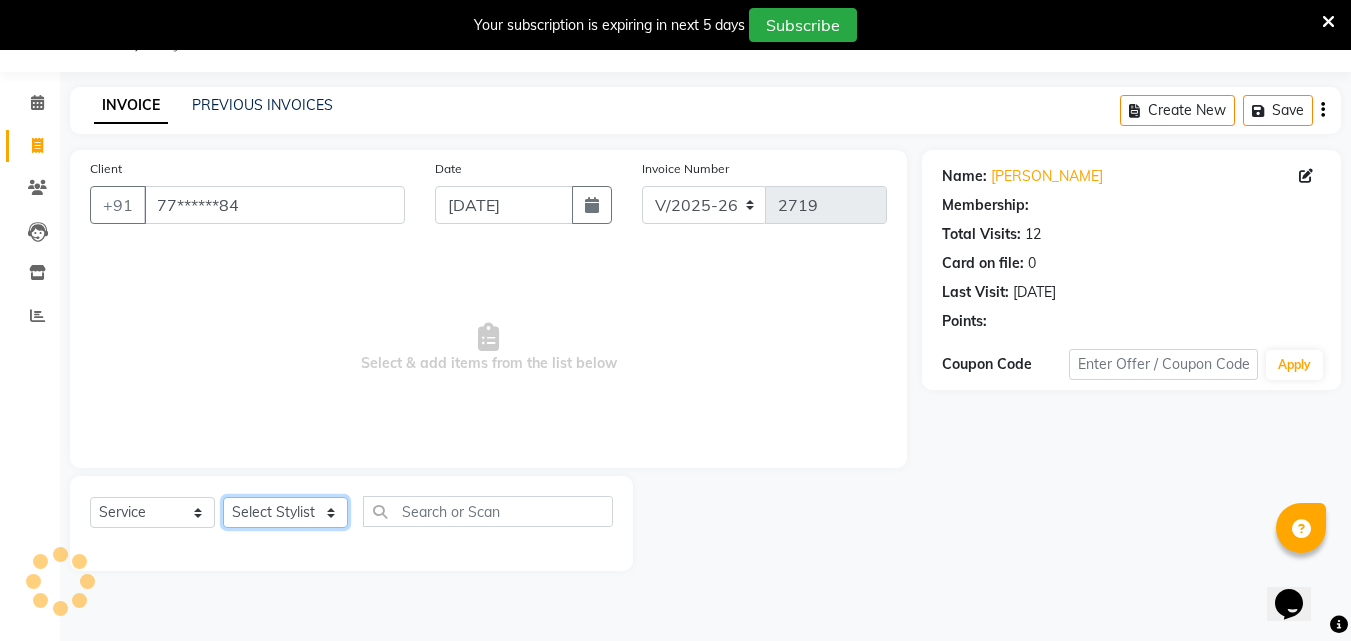 click on "Select Stylist Addiction Salon ANJALI BANSIKA [PERSON_NAME] [PERSON_NAME] [PERSON_NAME]" 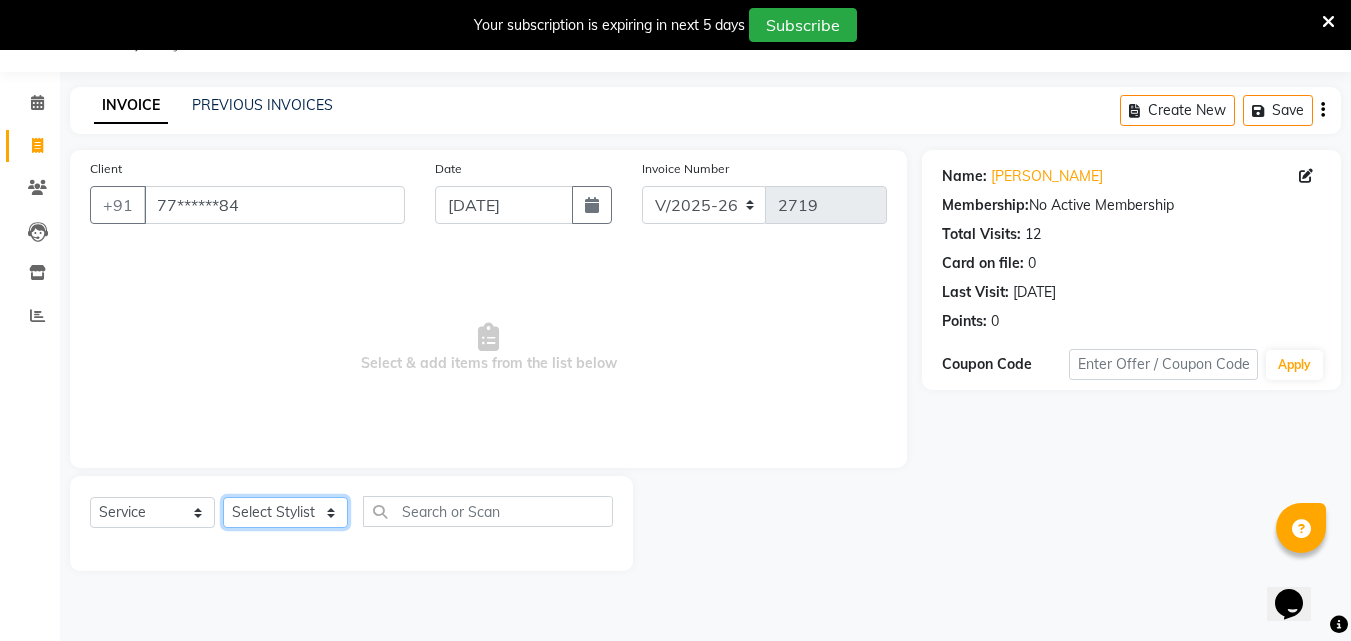 select on "67107" 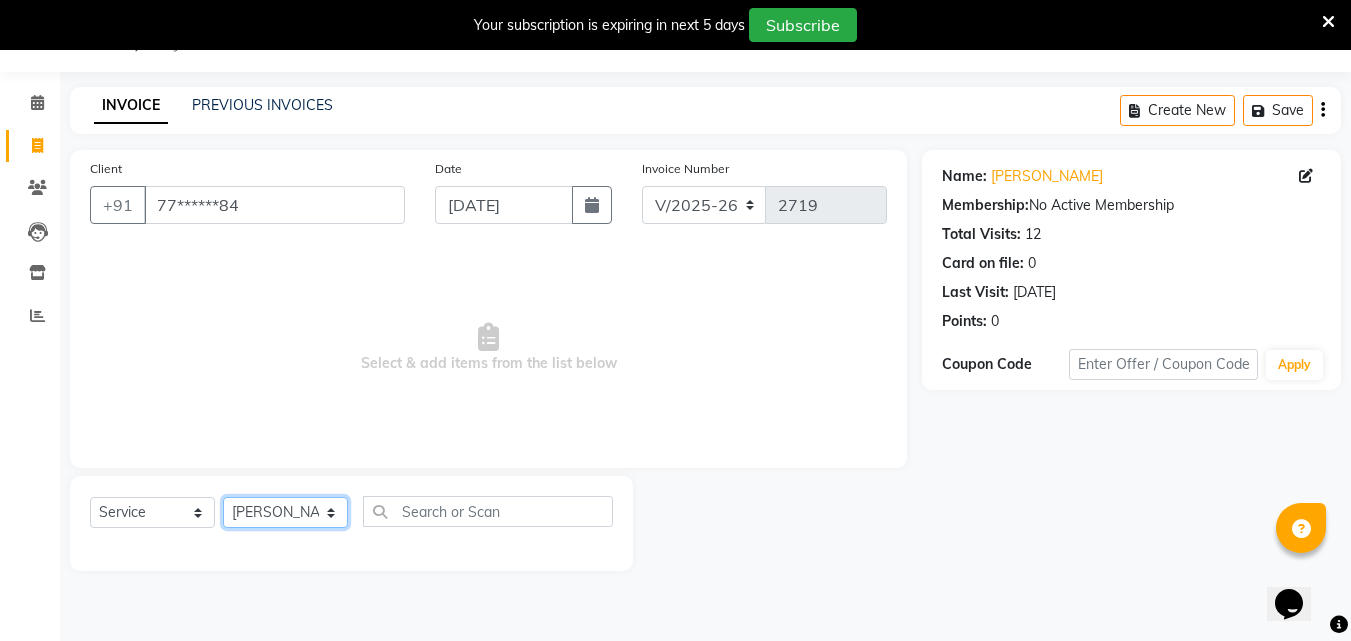 click on "Select Stylist Addiction Salon ANJALI BANSIKA [PERSON_NAME] [PERSON_NAME] [PERSON_NAME]" 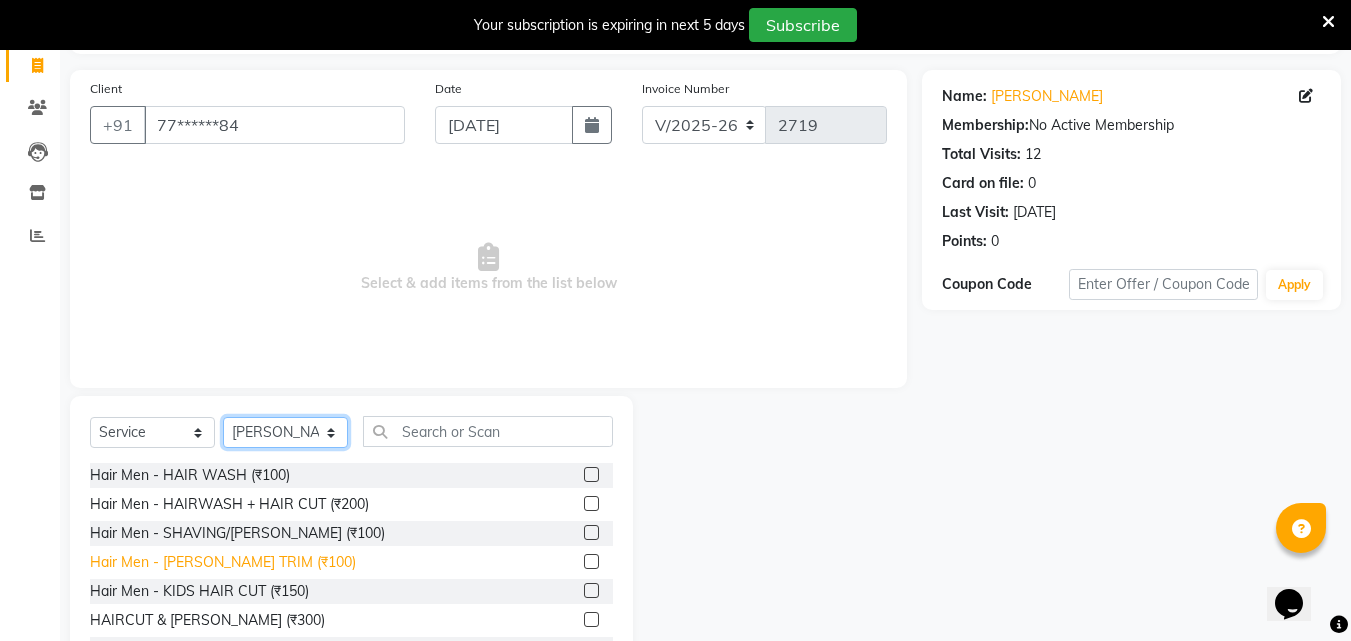 scroll, scrollTop: 210, scrollLeft: 0, axis: vertical 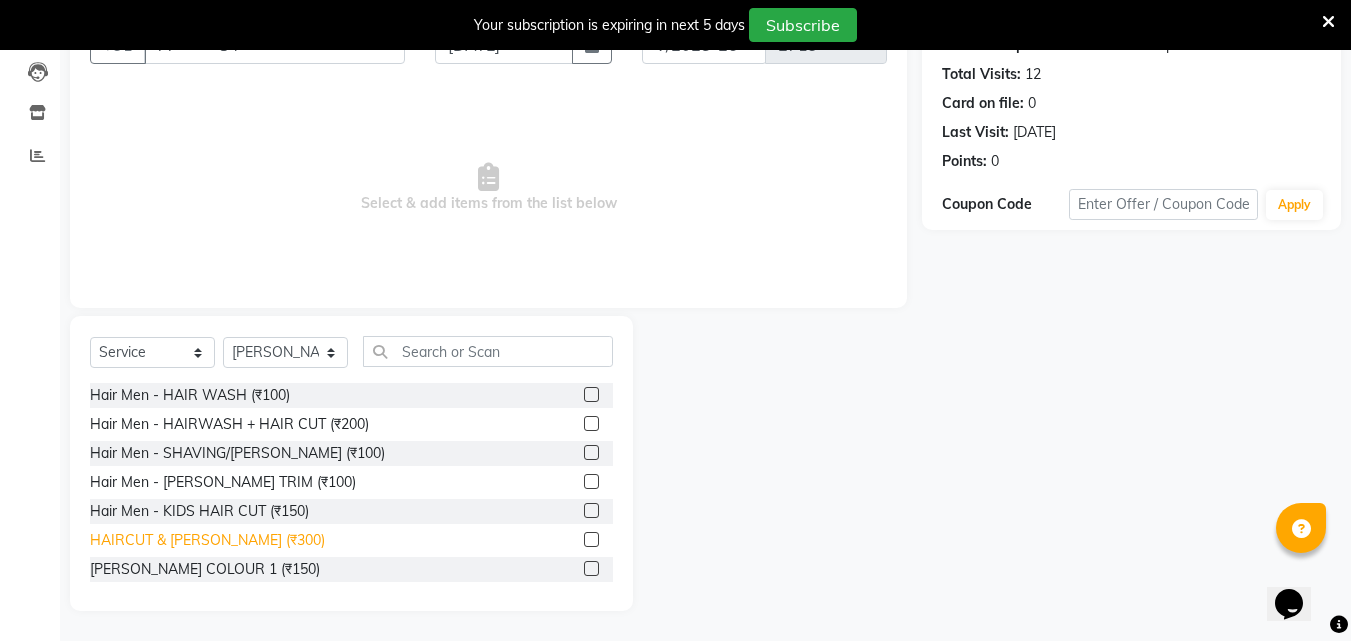 click on "HAIRCUT & [PERSON_NAME] (₹300)" 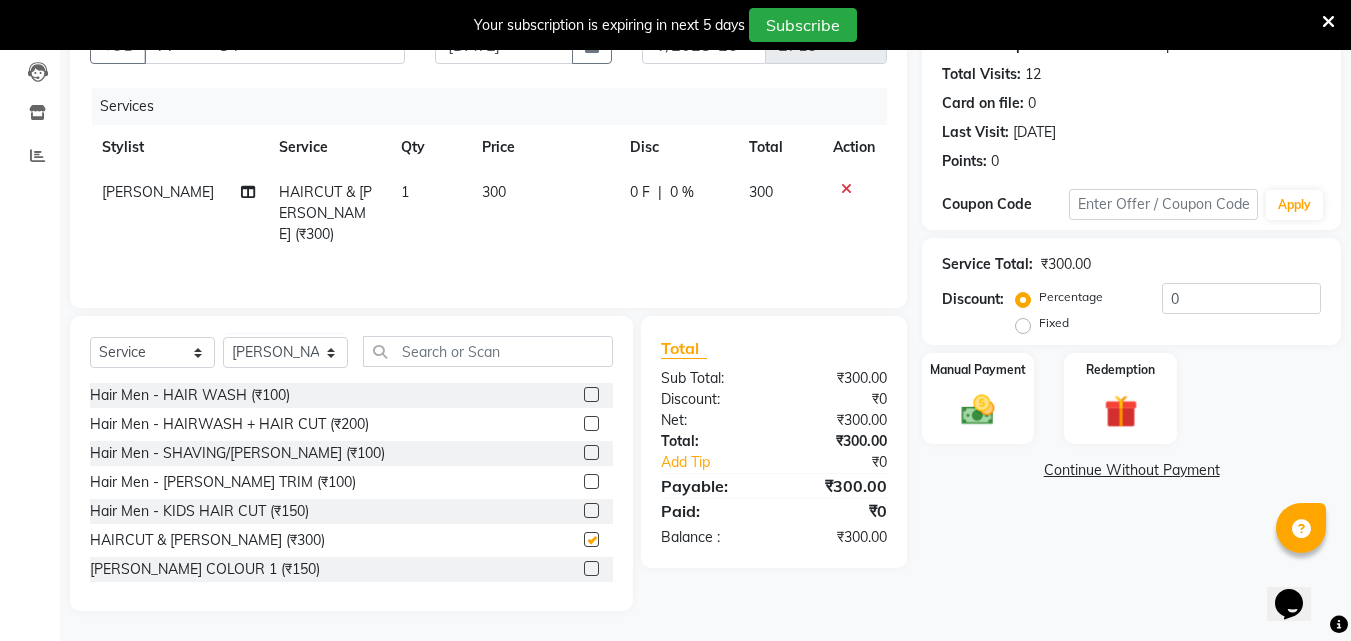 checkbox on "false" 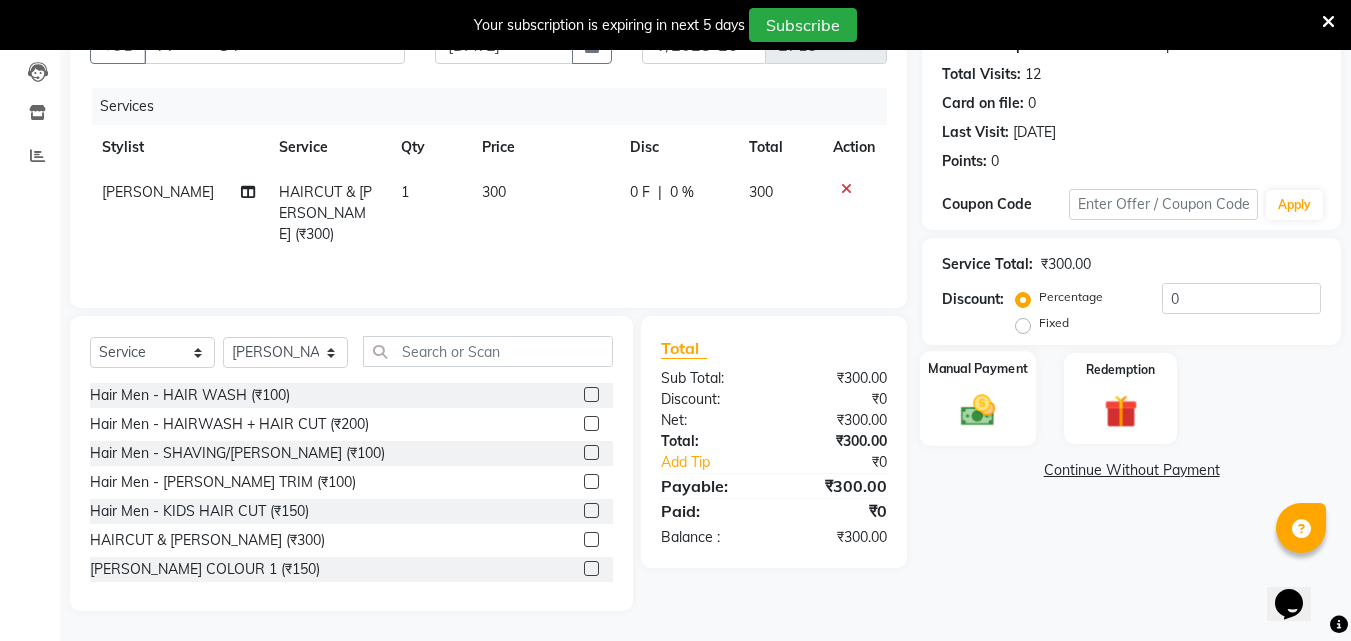 click 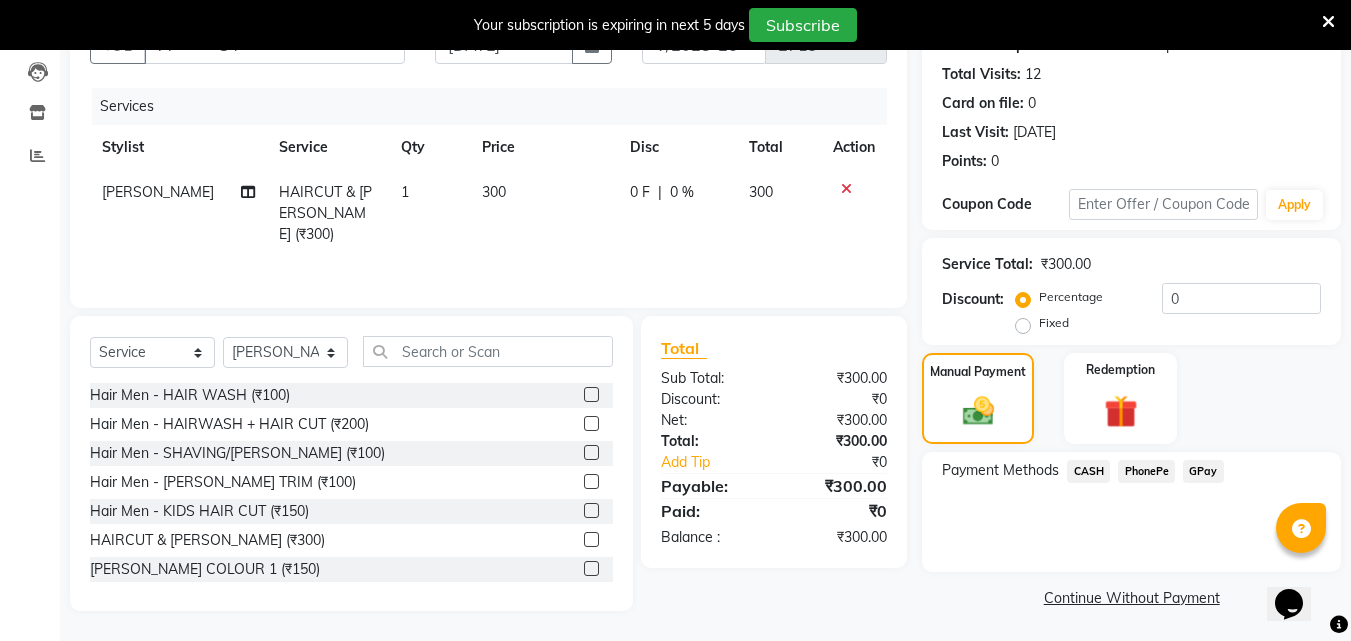 click on "PhonePe" 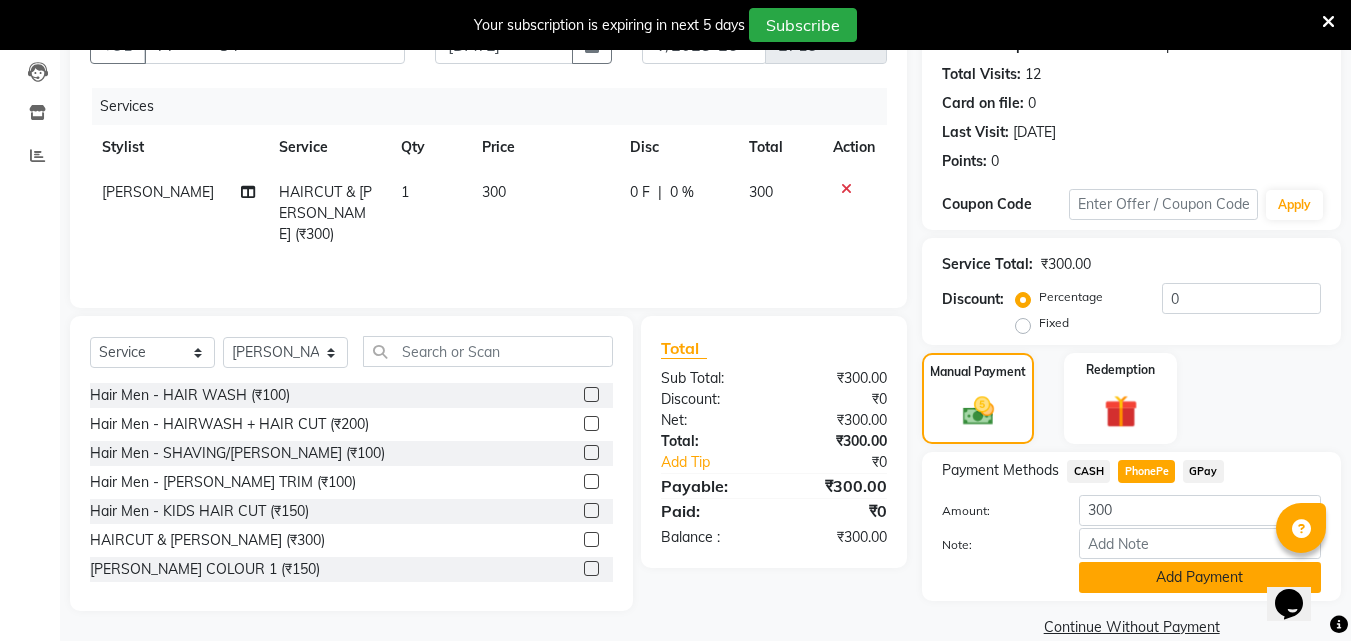 click on "Add Payment" 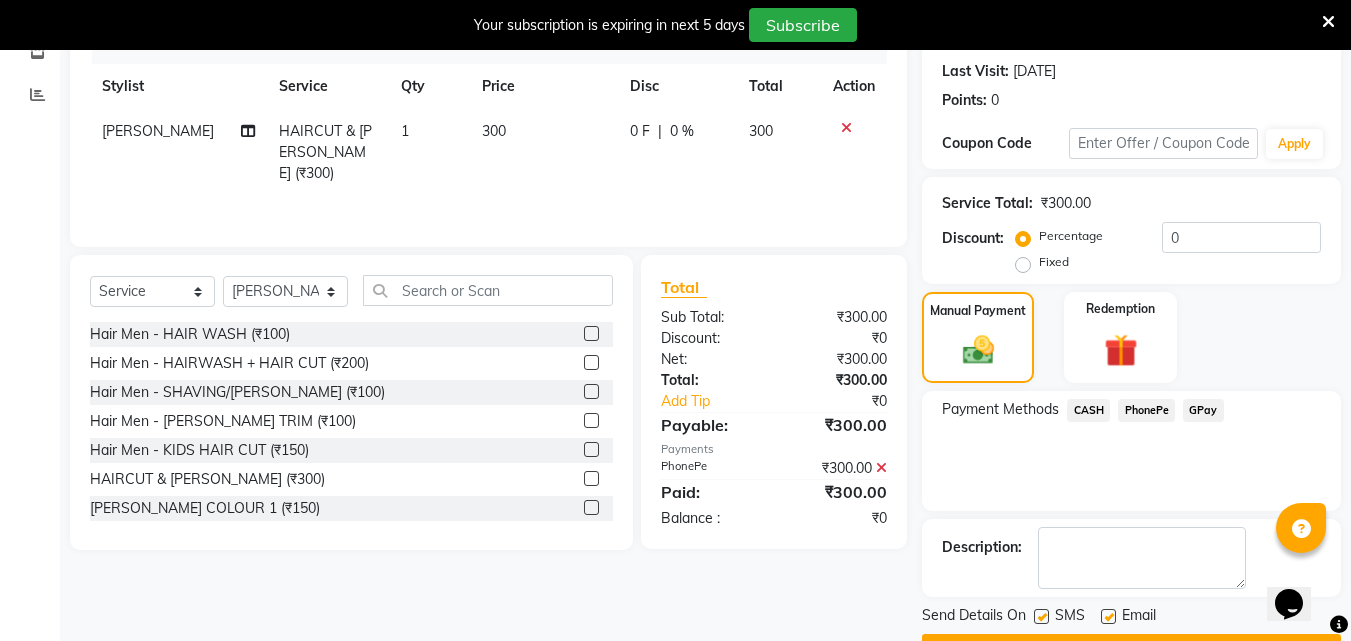 scroll, scrollTop: 325, scrollLeft: 0, axis: vertical 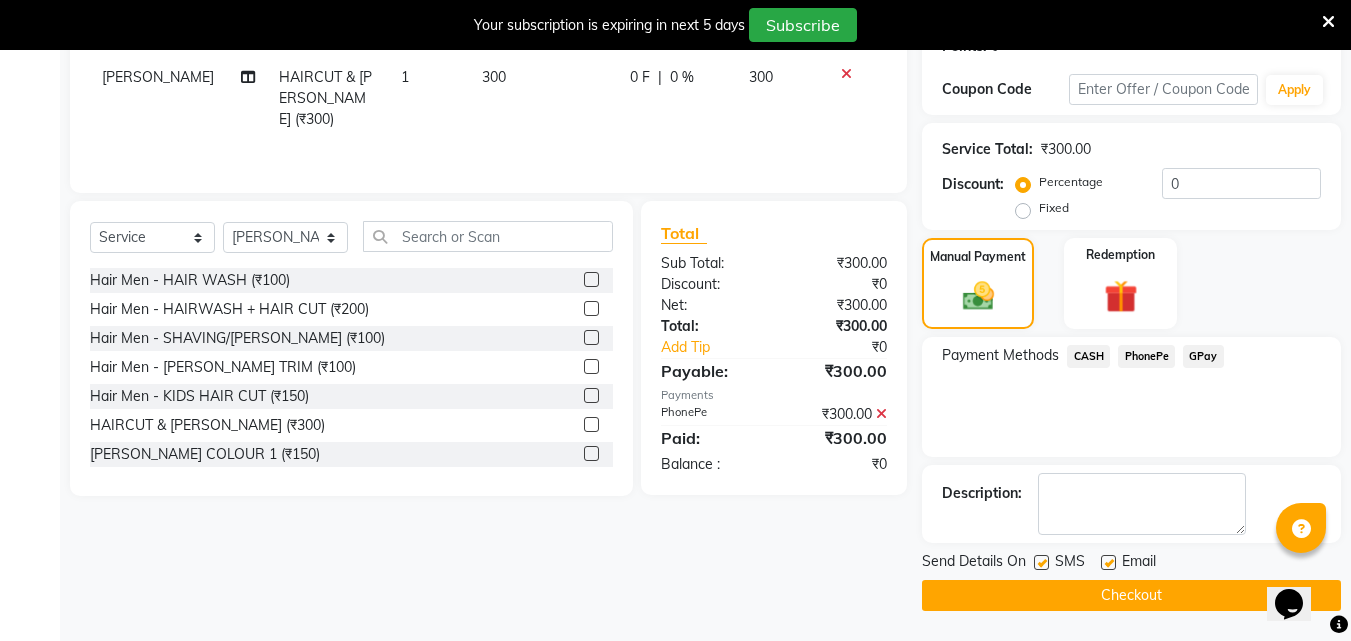 click on "Checkout" 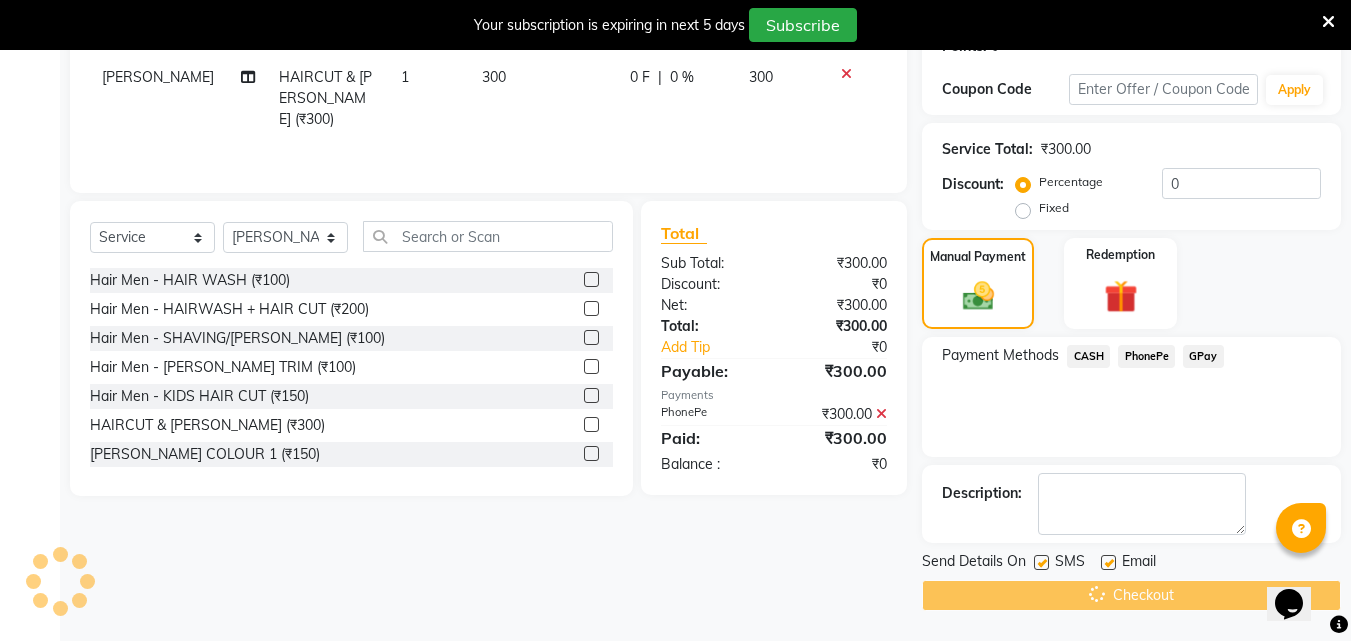 scroll, scrollTop: 6, scrollLeft: 0, axis: vertical 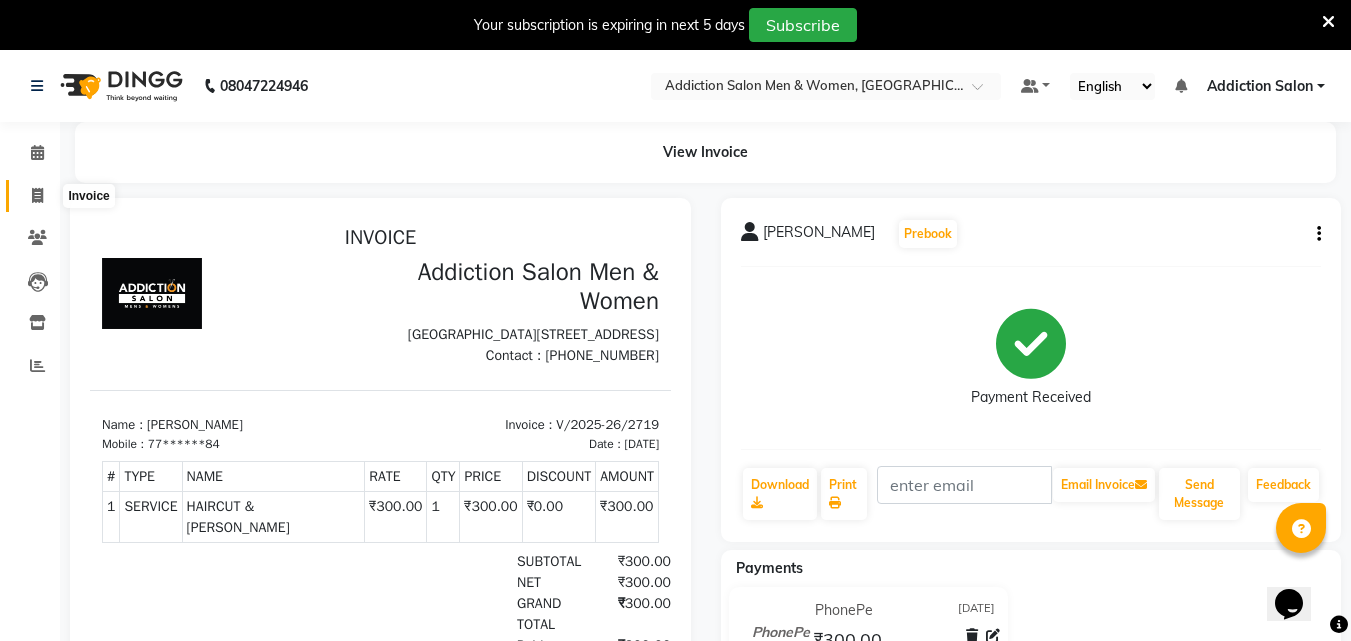 click 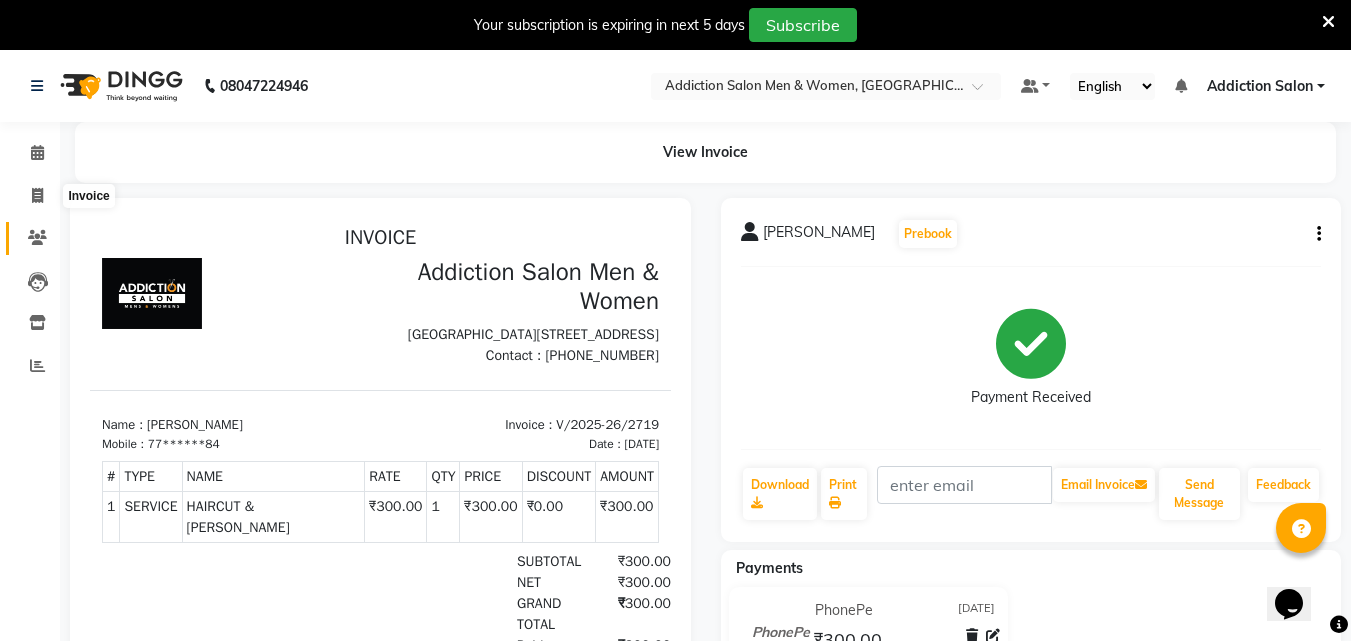 select on "6595" 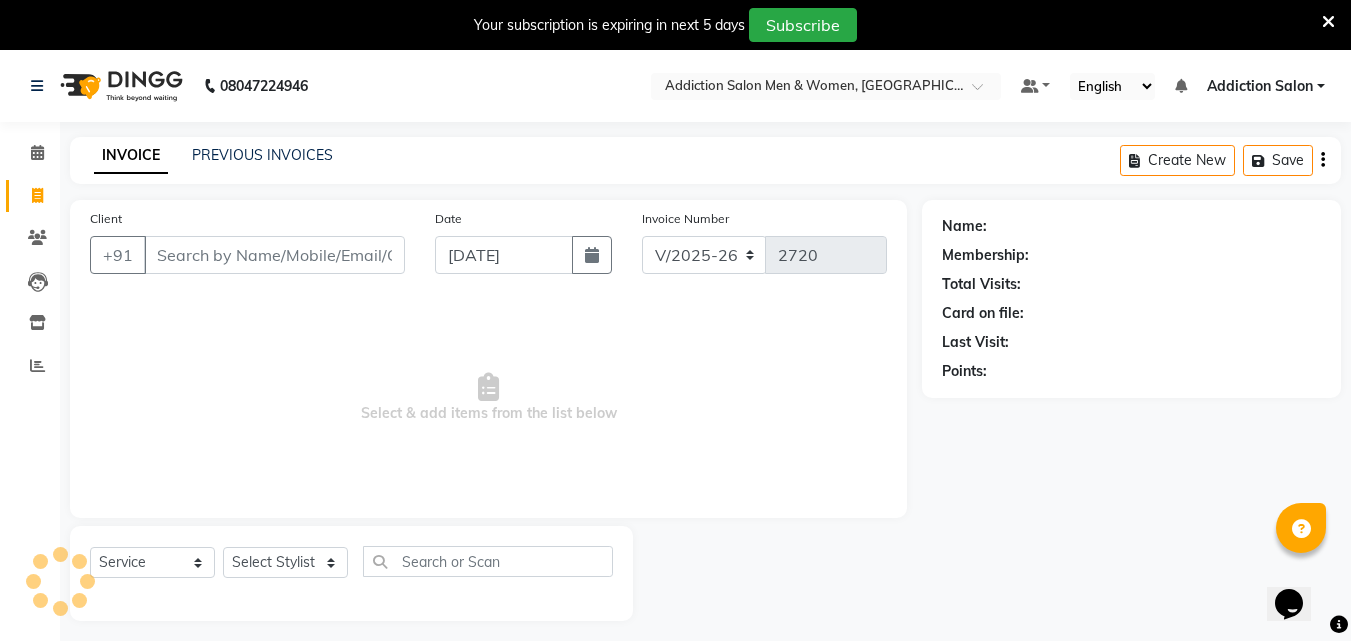 scroll, scrollTop: 50, scrollLeft: 0, axis: vertical 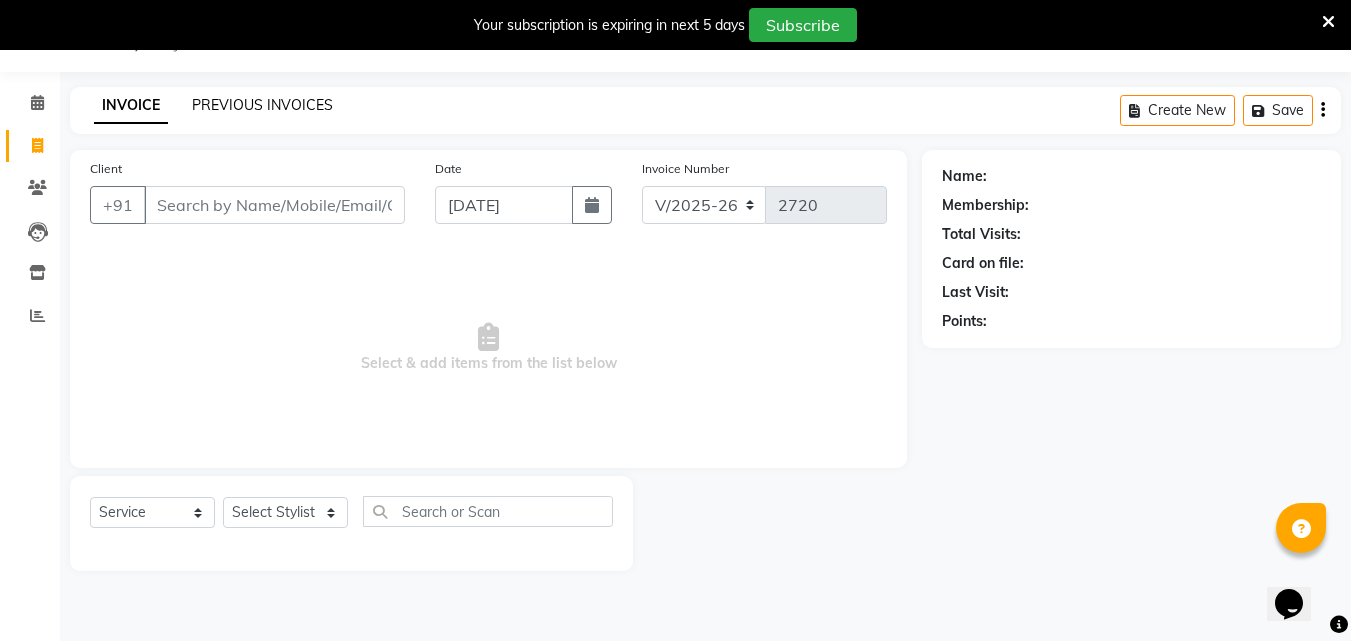 click on "PREVIOUS INVOICES" 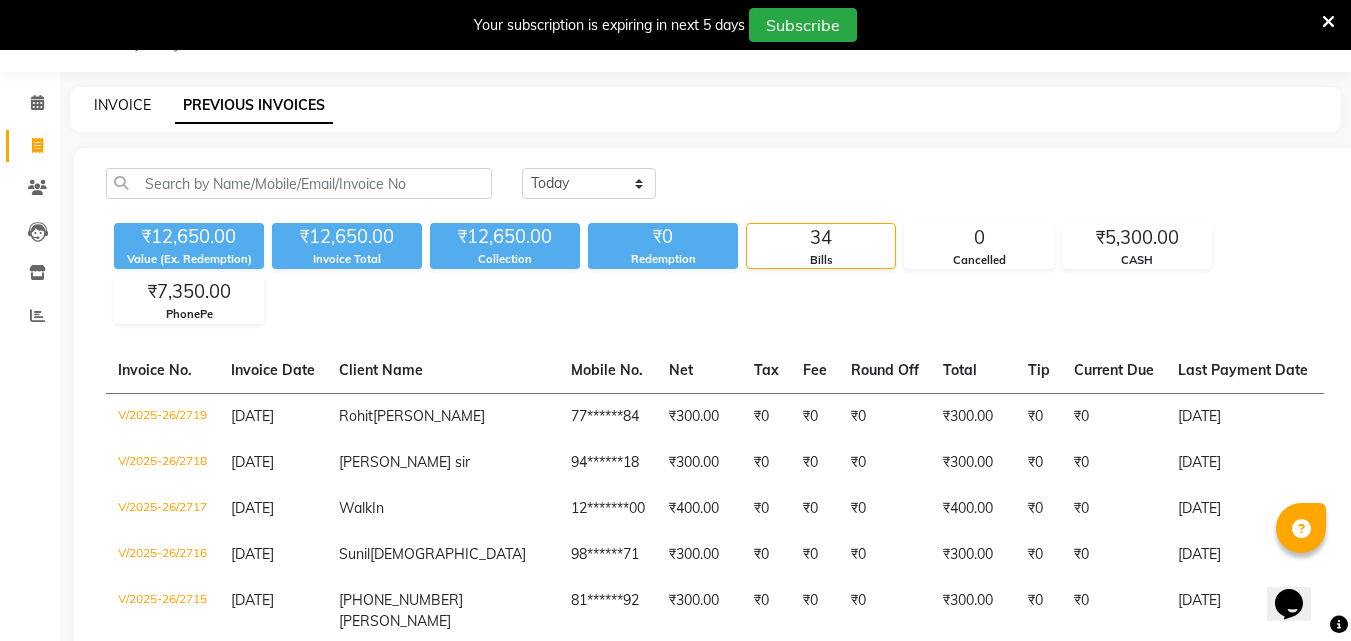 click on "INVOICE" 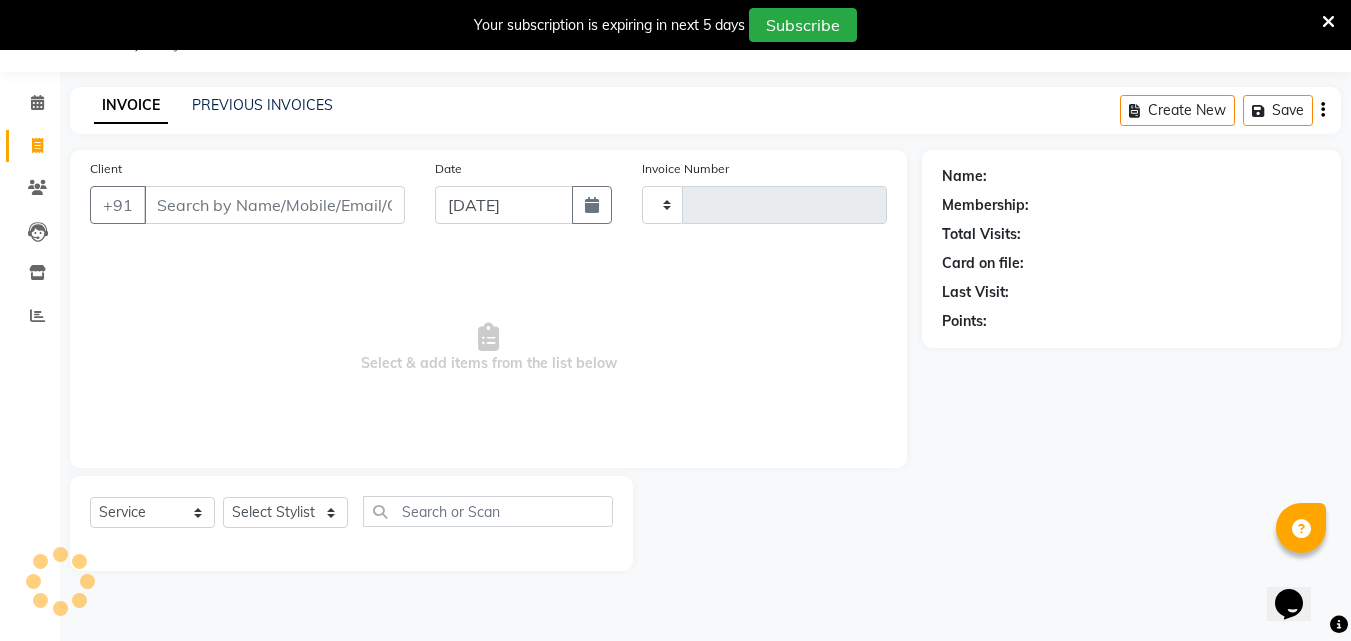 type on "2720" 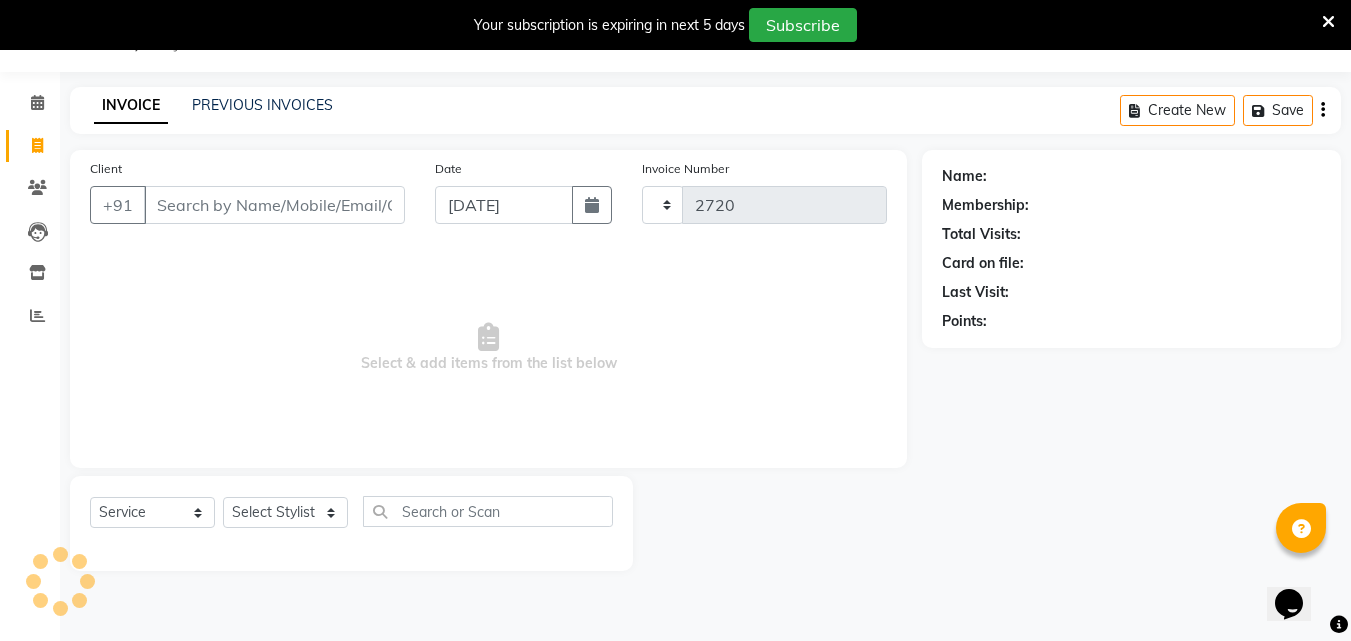 select on "6595" 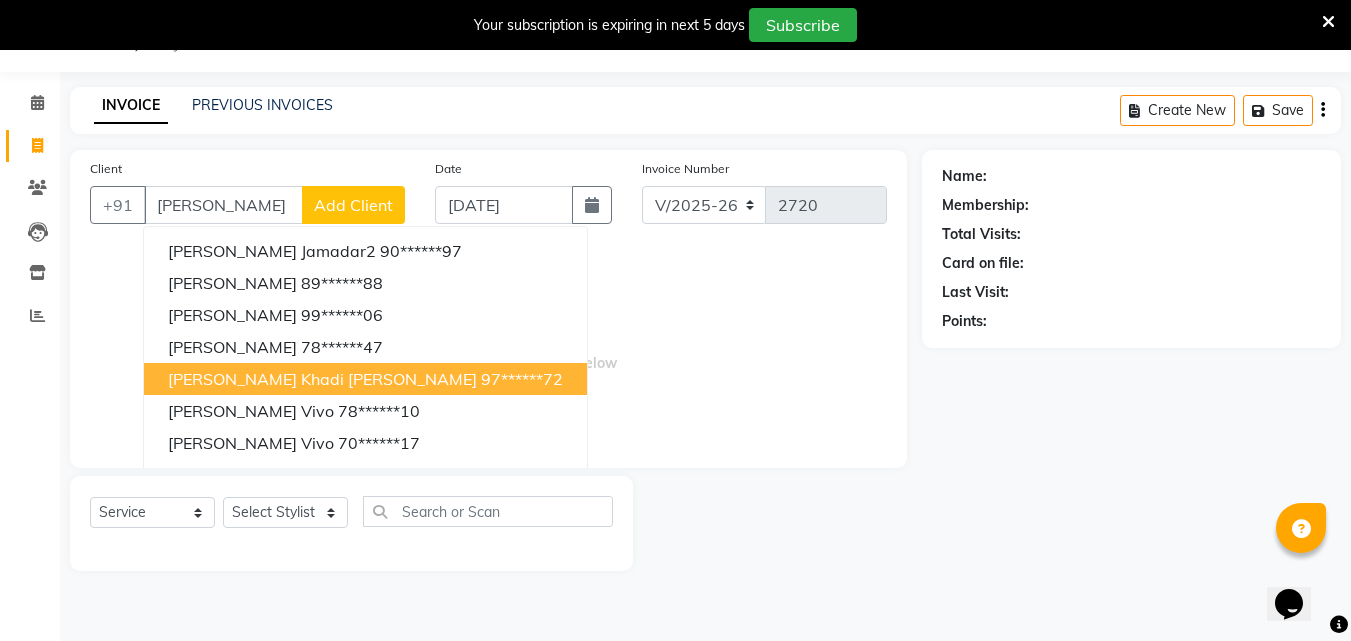 drag, startPoint x: 236, startPoint y: 368, endPoint x: 247, endPoint y: 417, distance: 50.219517 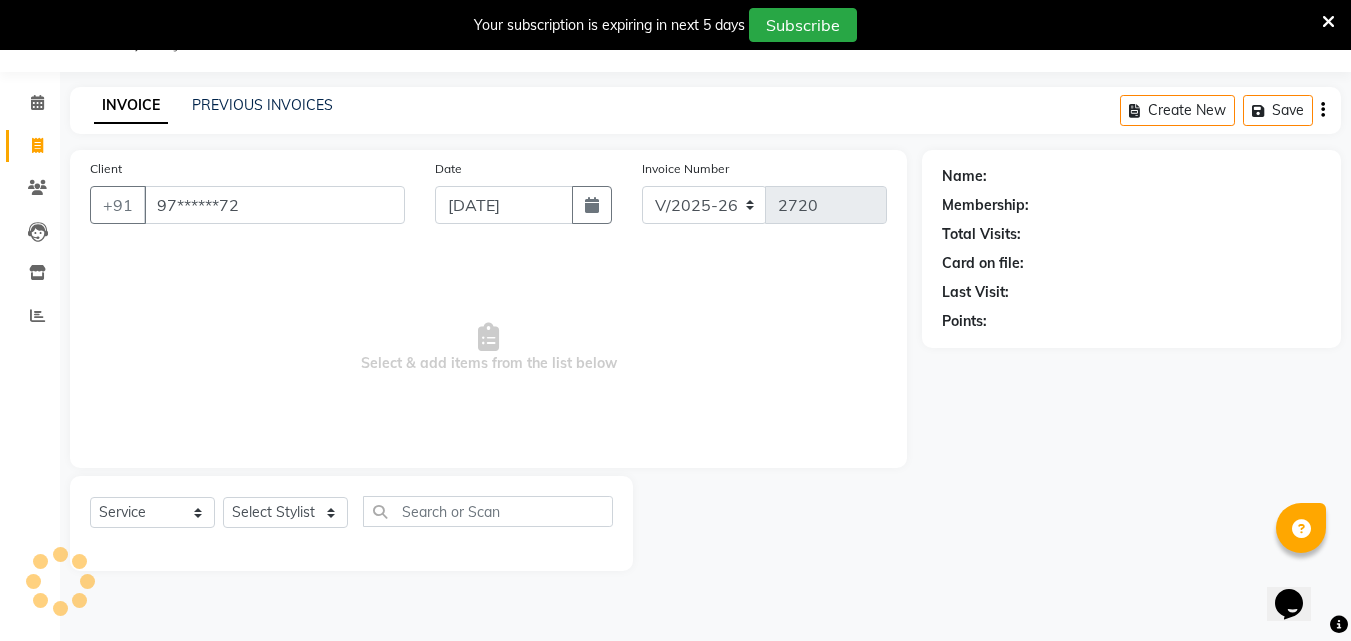 type on "97******72" 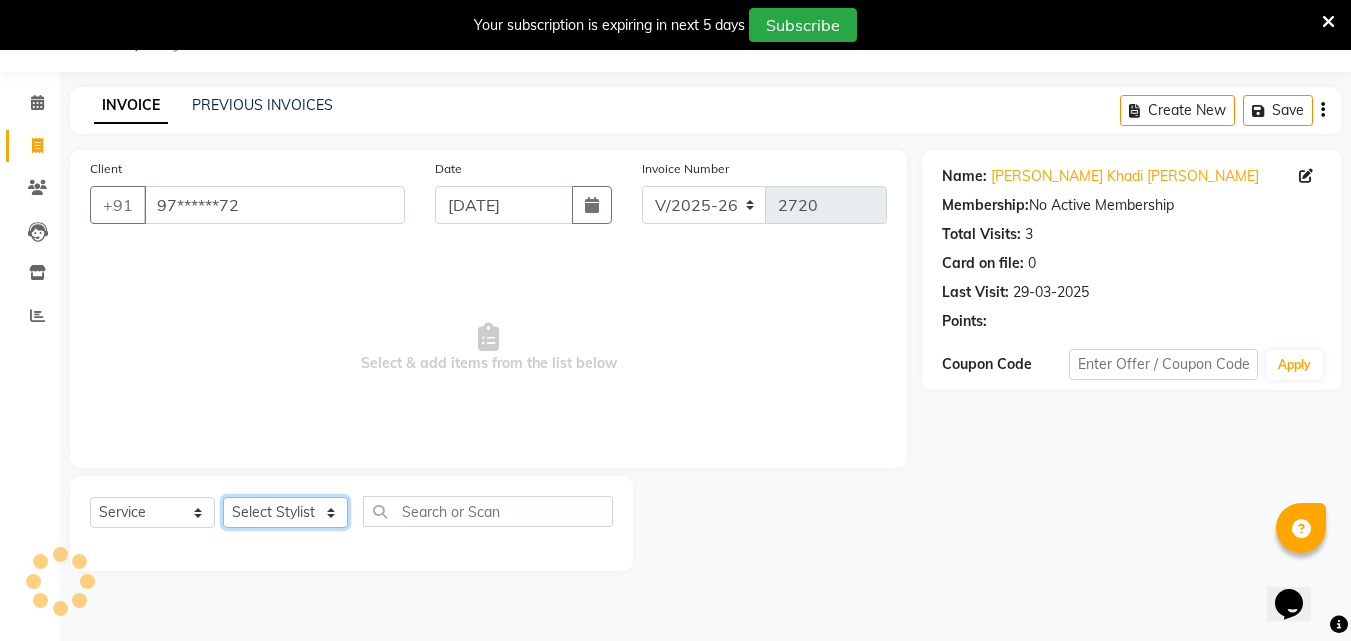 click on "Select Stylist Addiction Salon ANJALI BANSIKA [PERSON_NAME] [PERSON_NAME] [PERSON_NAME]" 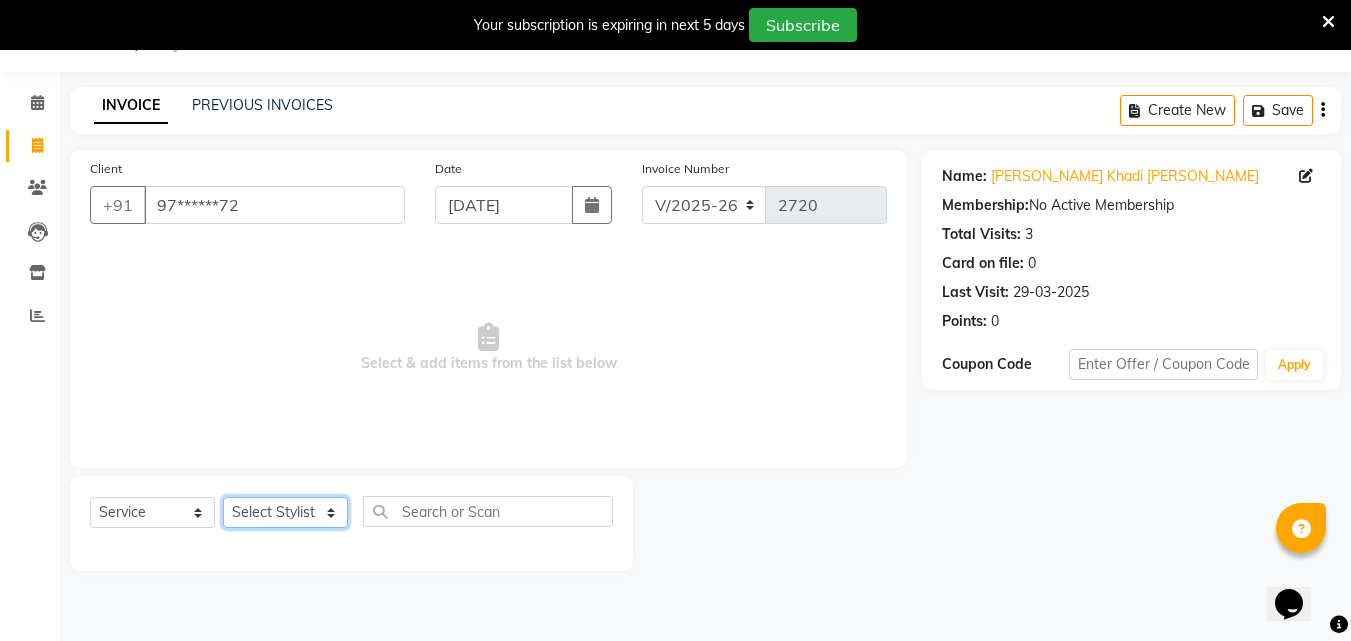 select on "50849" 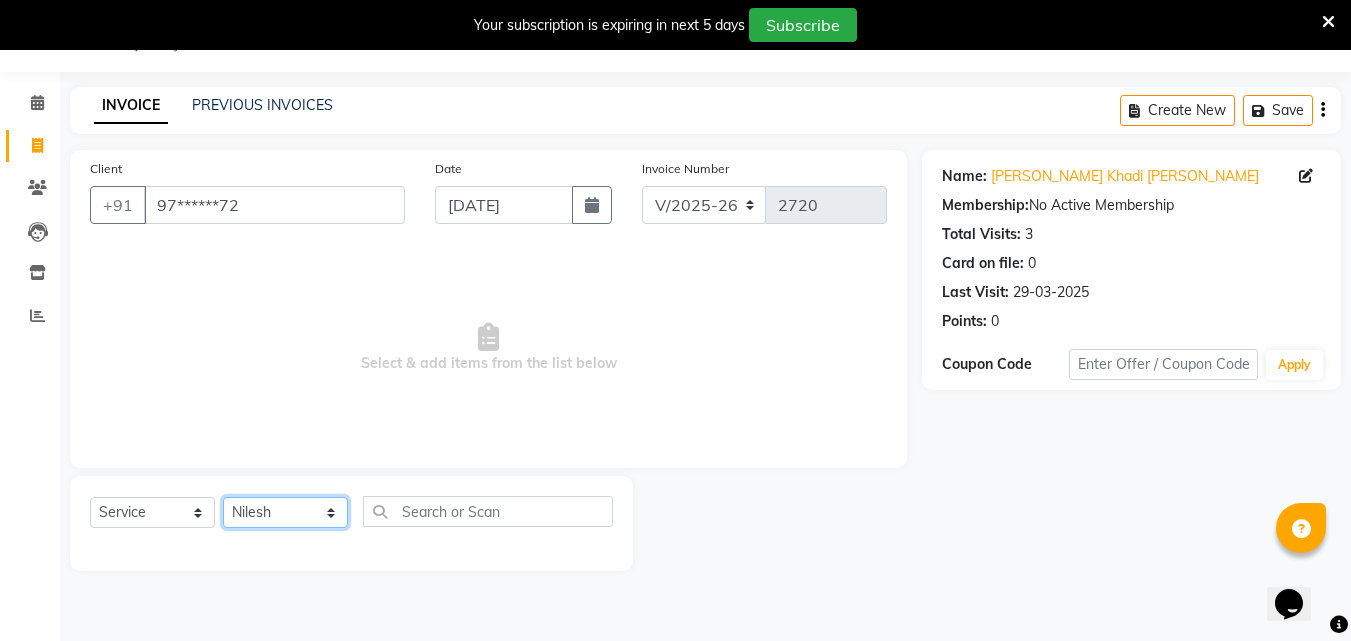 click on "Select Stylist Addiction Salon ANJALI BANSIKA [PERSON_NAME] [PERSON_NAME] [PERSON_NAME]" 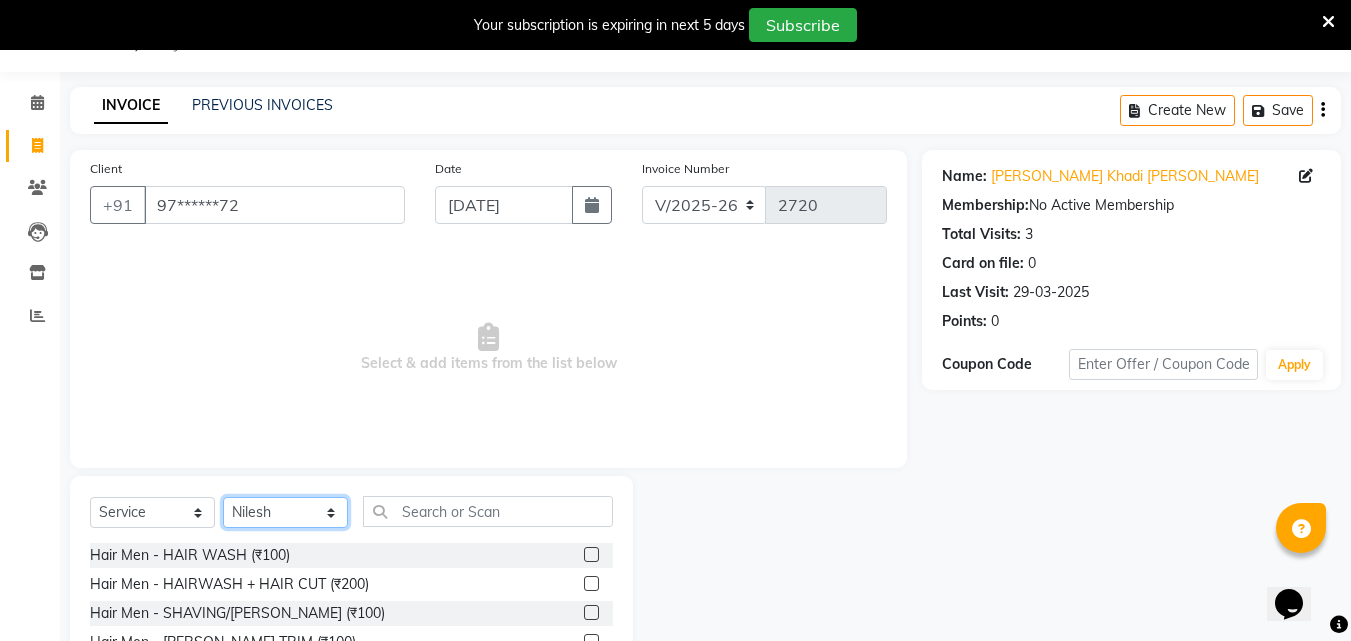scroll, scrollTop: 210, scrollLeft: 0, axis: vertical 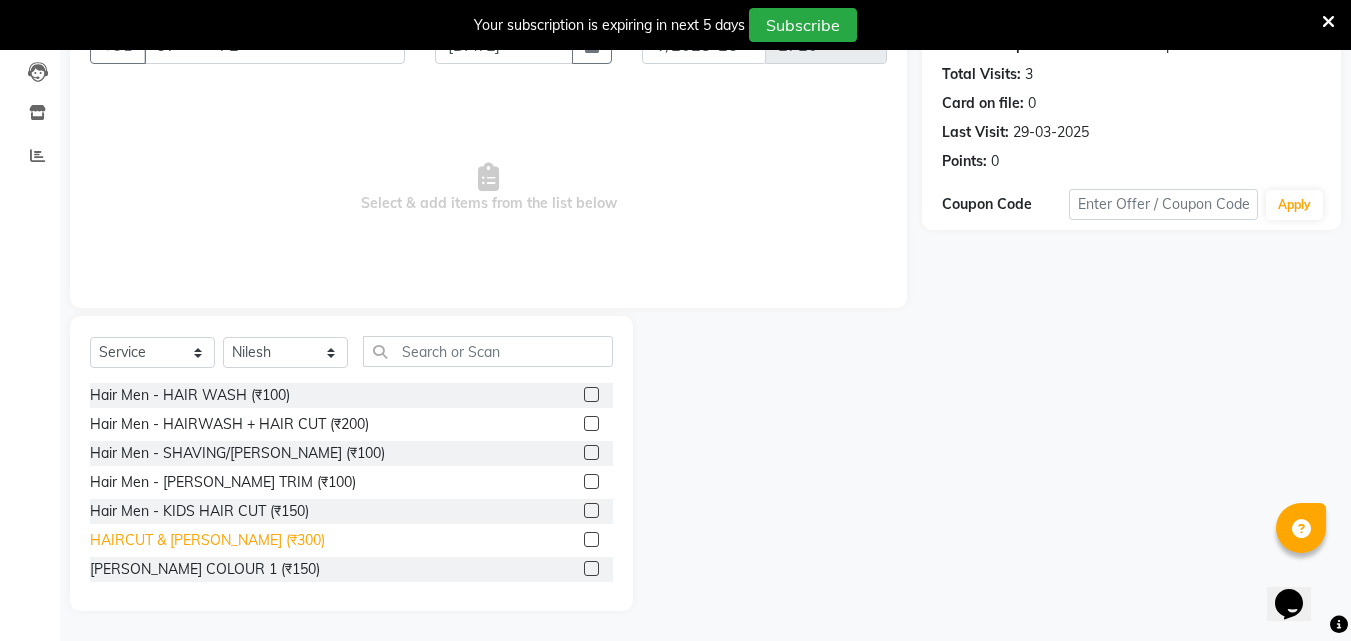 click on "HAIRCUT & [PERSON_NAME] (₹300)" 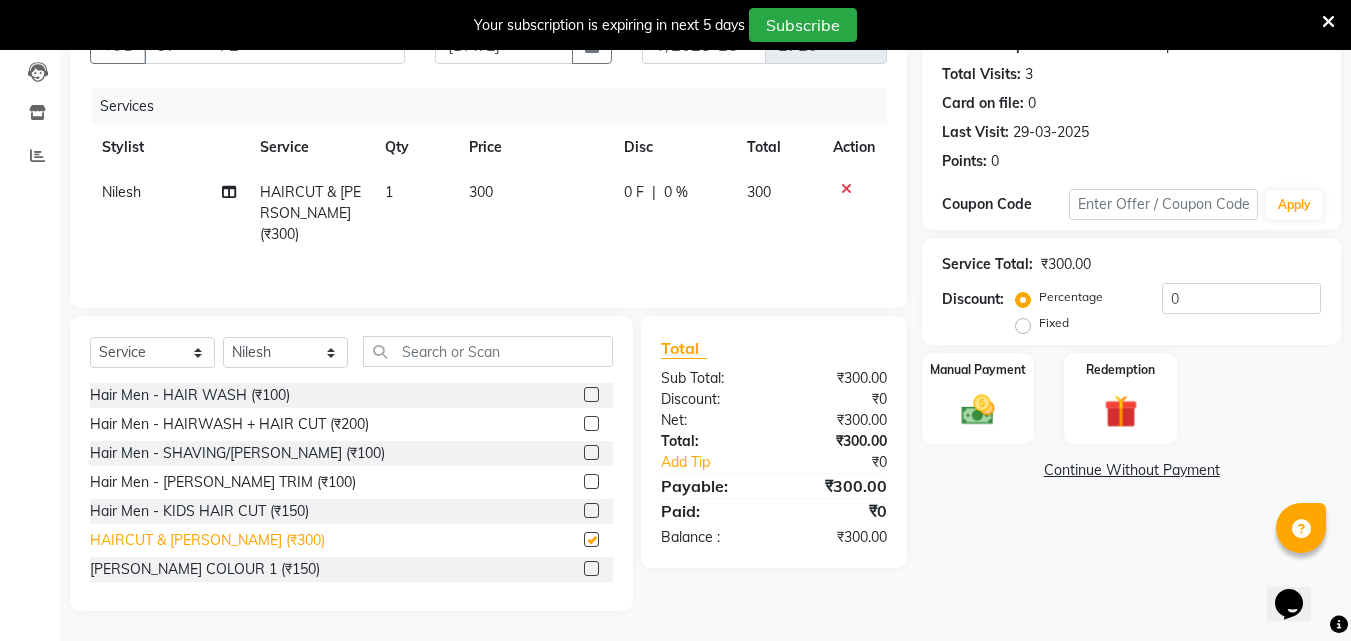 checkbox on "false" 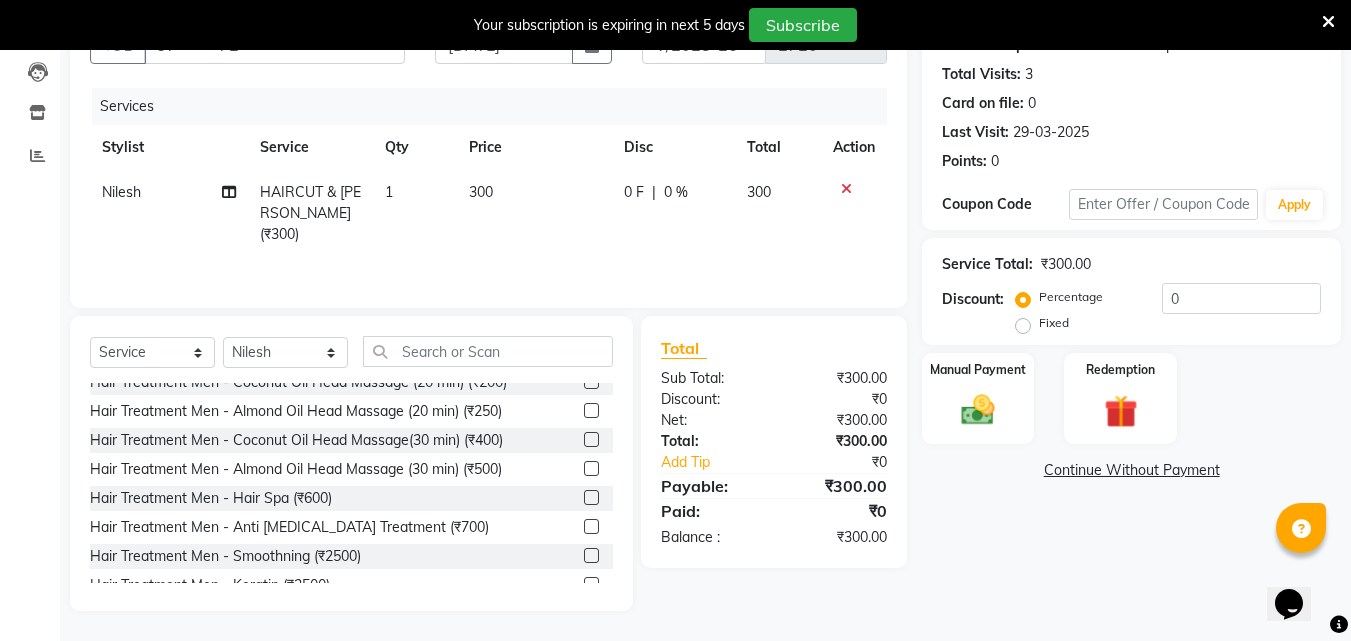 scroll, scrollTop: 600, scrollLeft: 0, axis: vertical 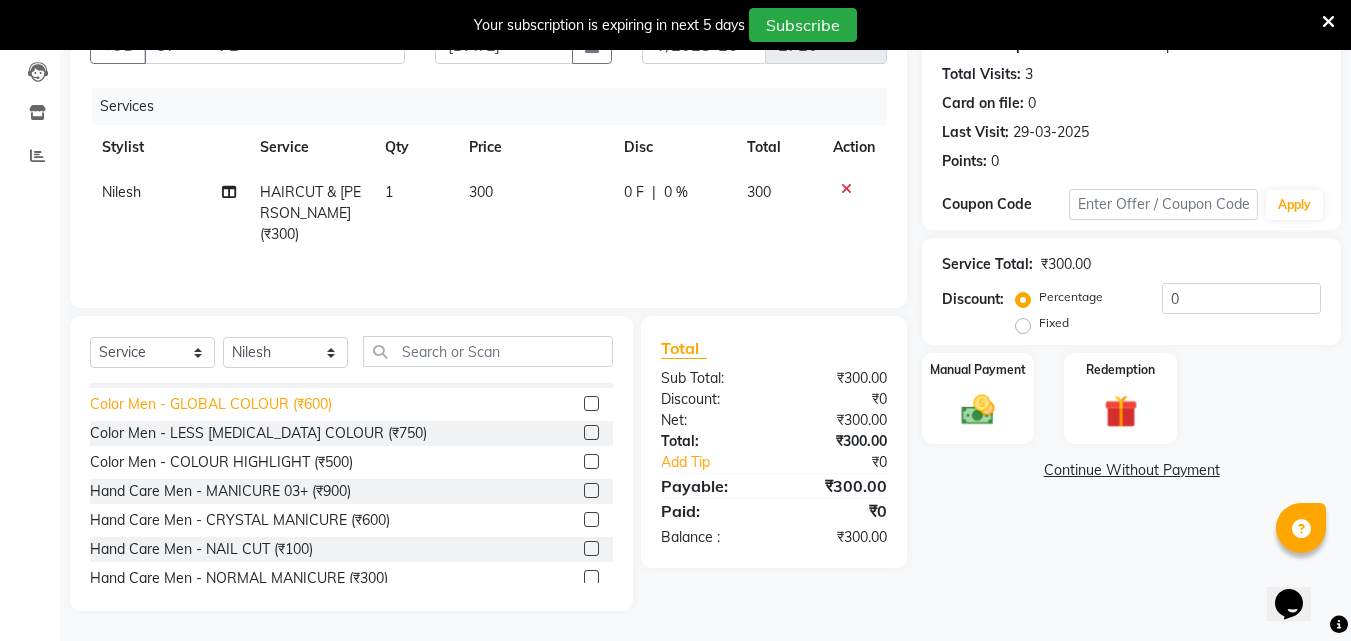click on "Color Men - GLOBAL COLOUR (₹600)" 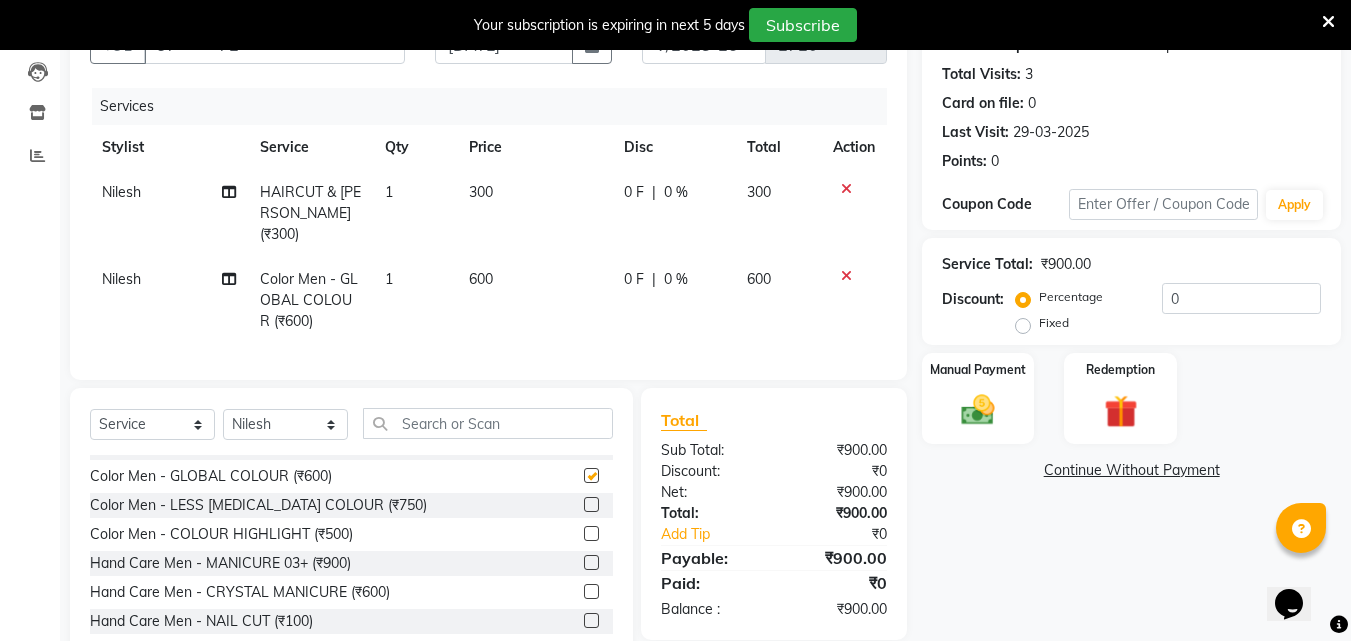 checkbox on "false" 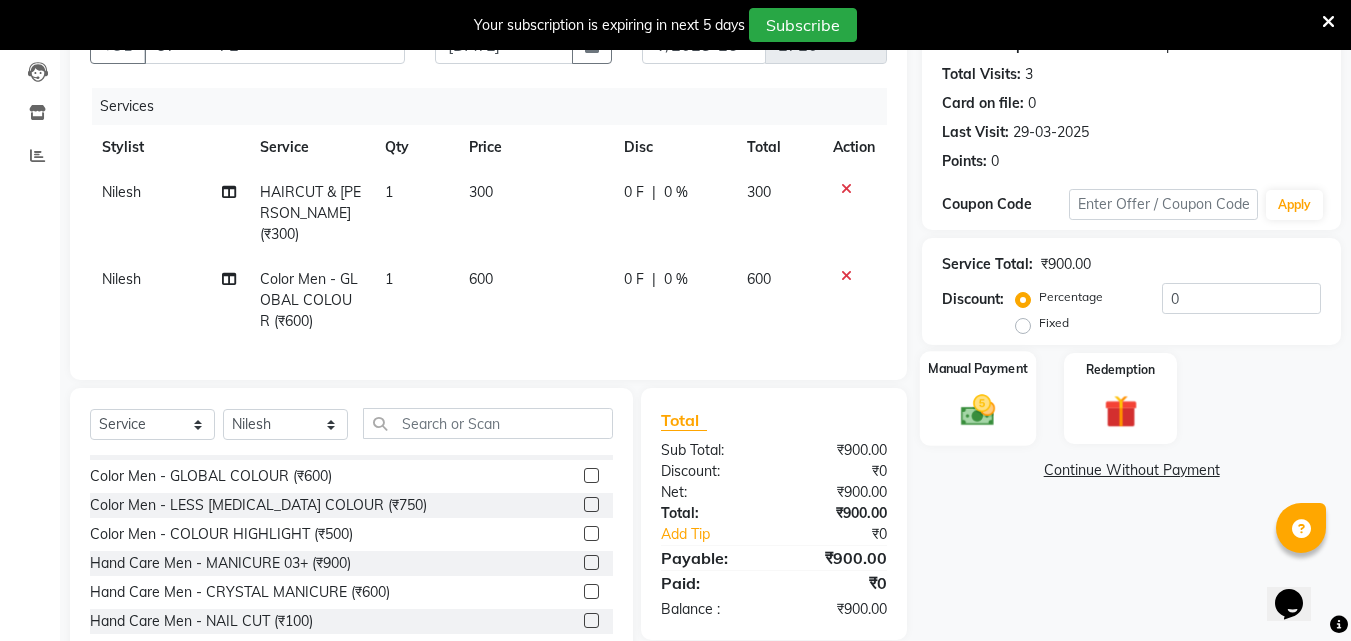 click 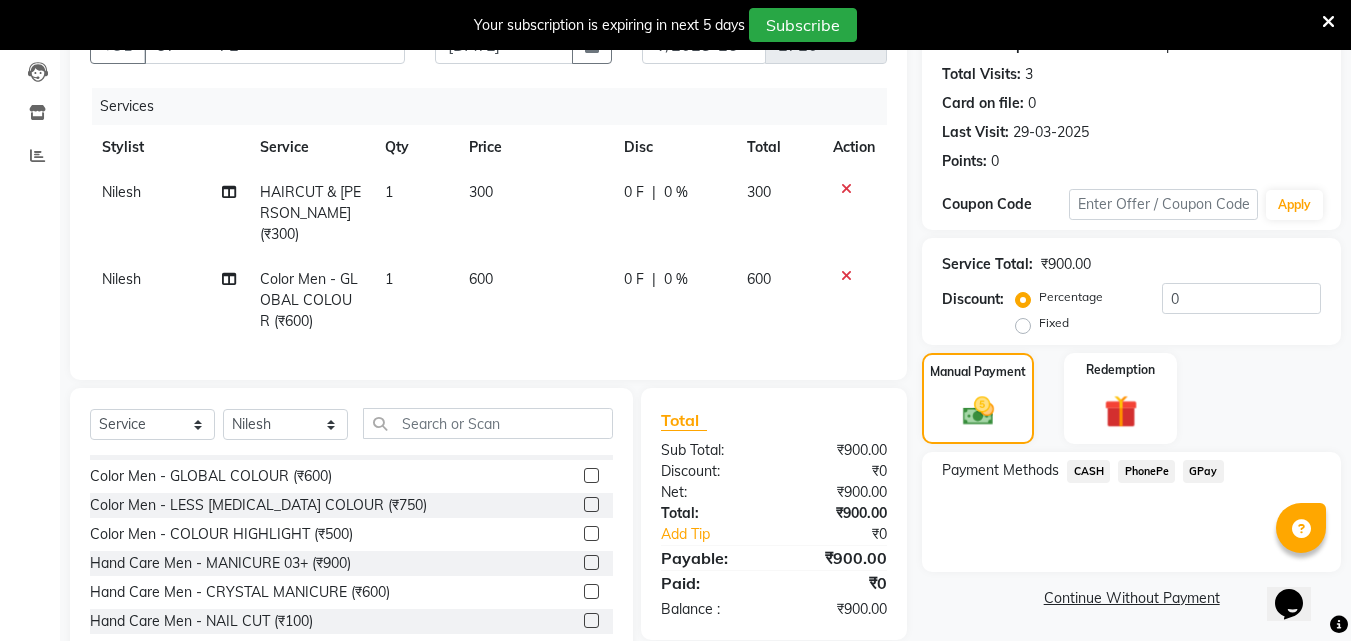 click on "PhonePe" 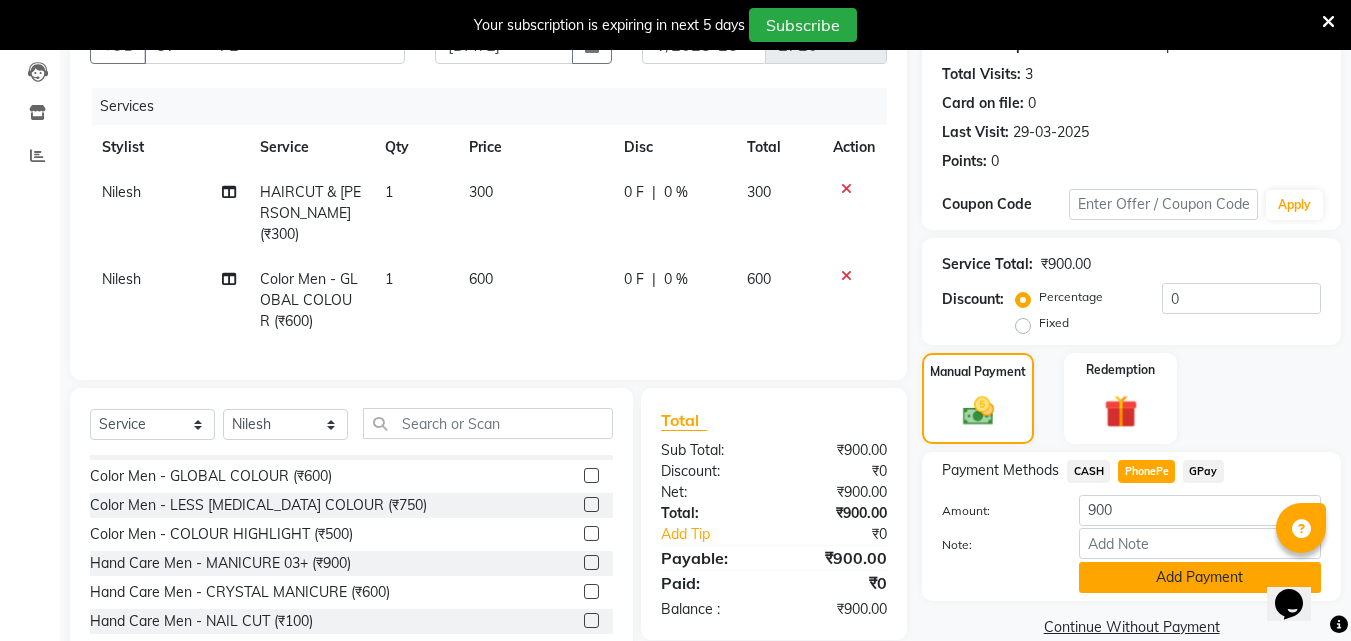 click on "Add Payment" 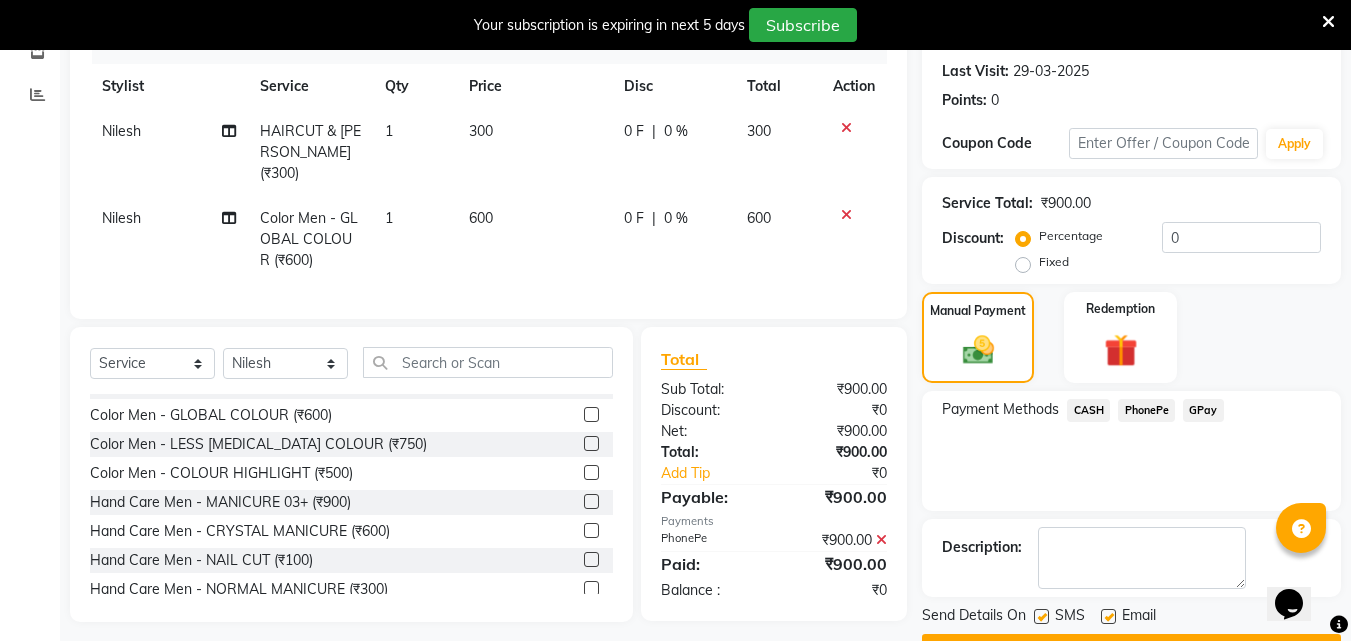 scroll, scrollTop: 325, scrollLeft: 0, axis: vertical 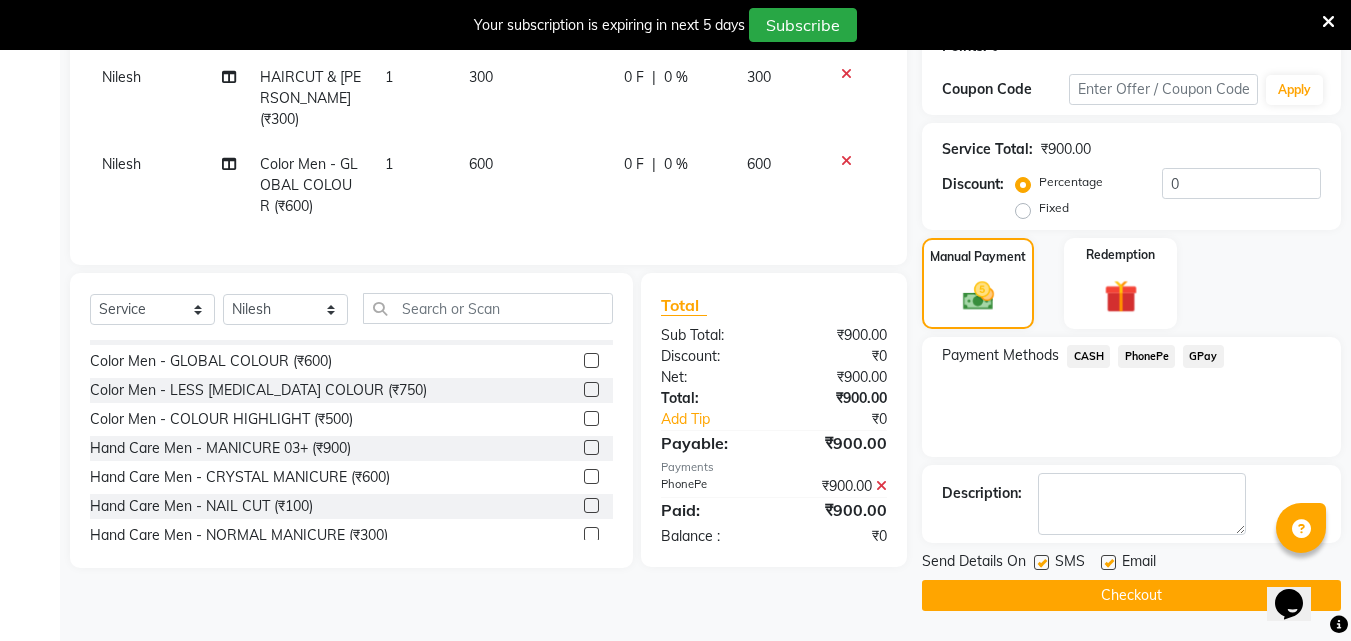 click on "Checkout" 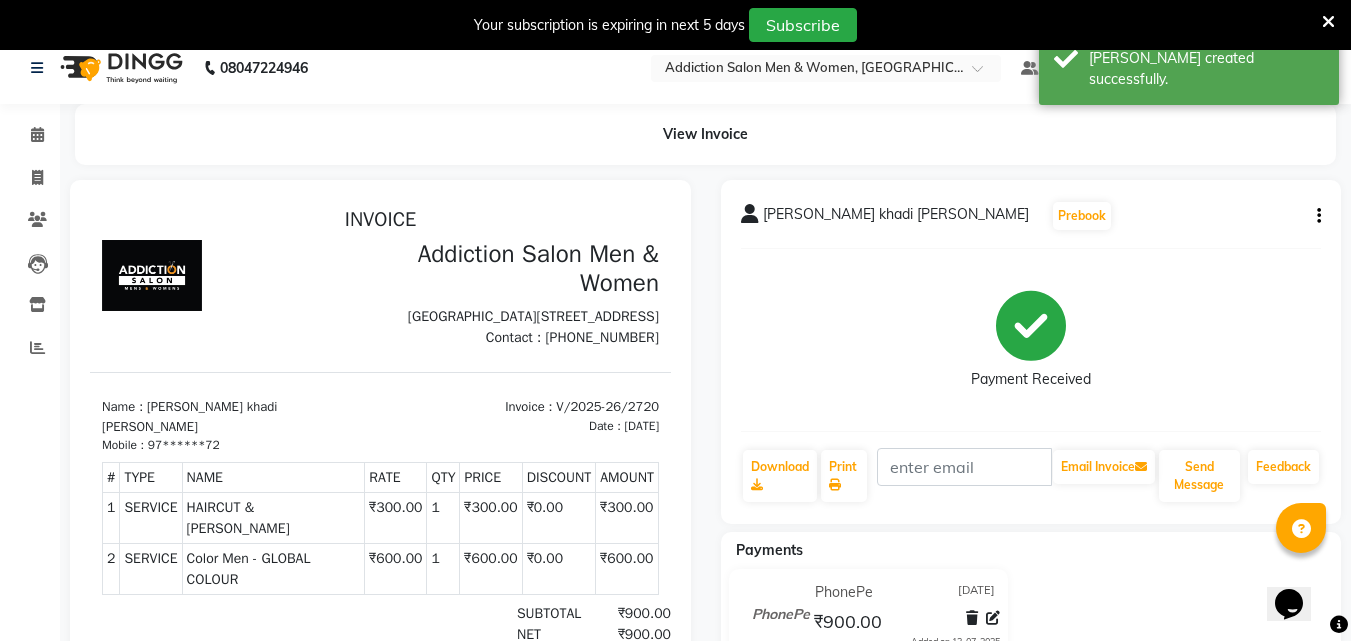 scroll, scrollTop: 0, scrollLeft: 0, axis: both 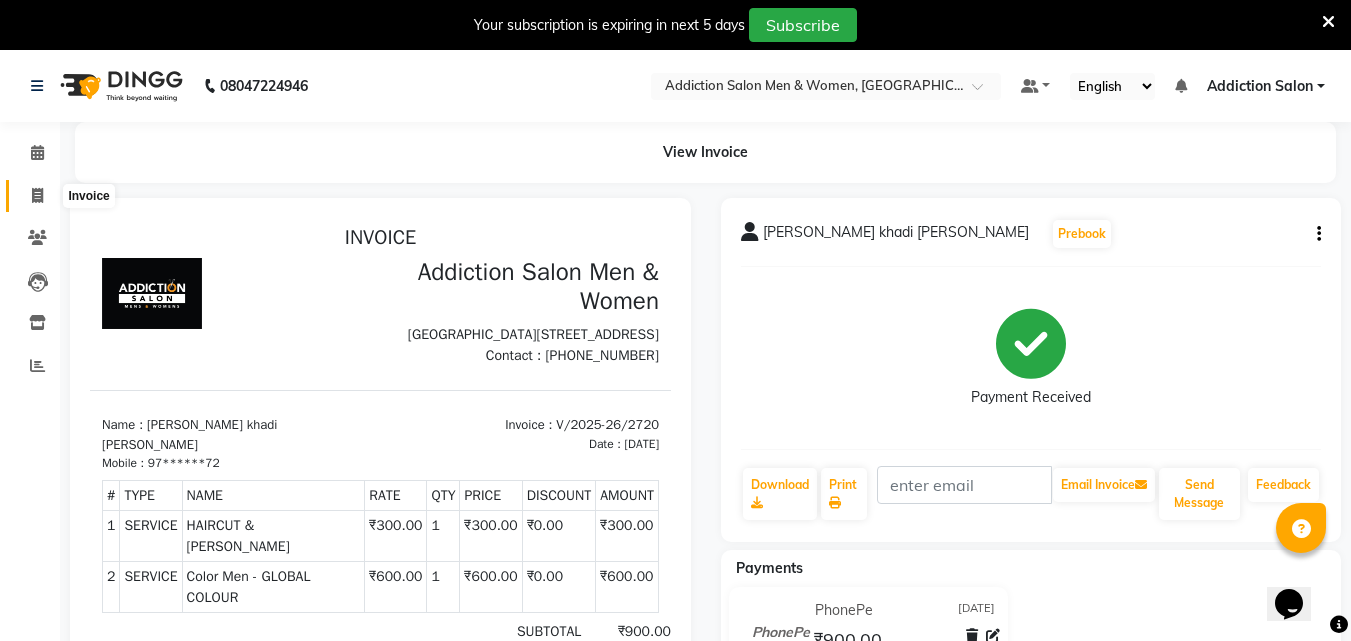 click 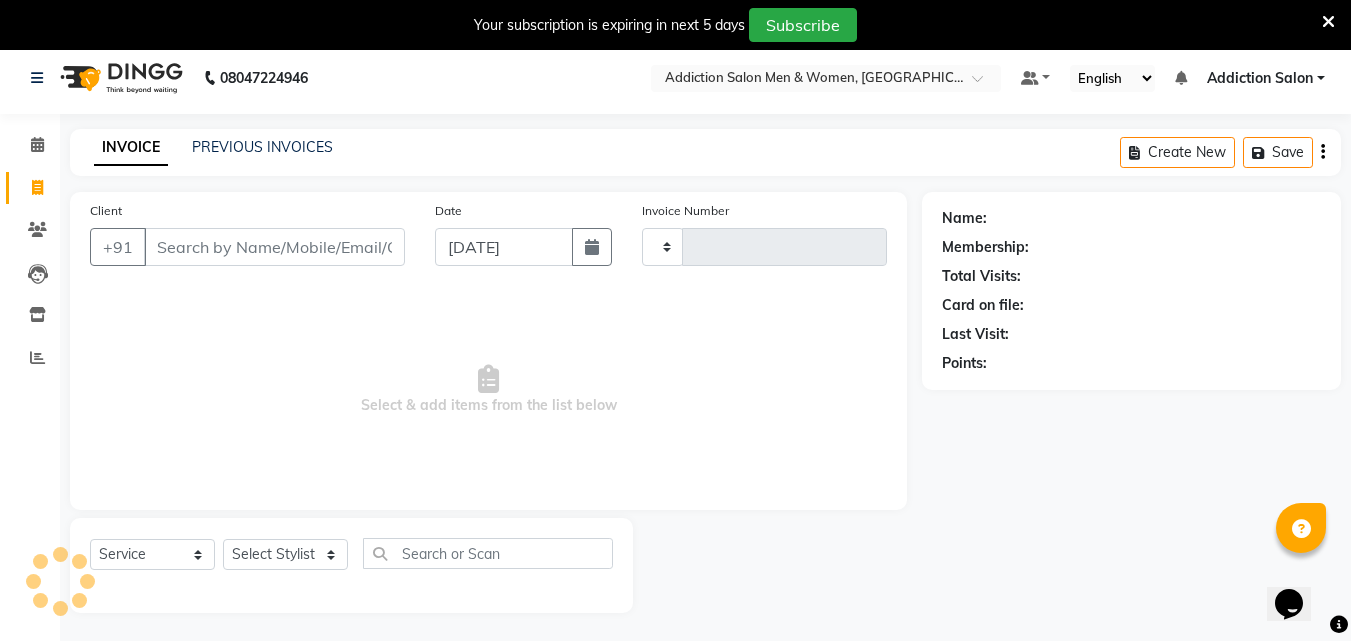 type on "2721" 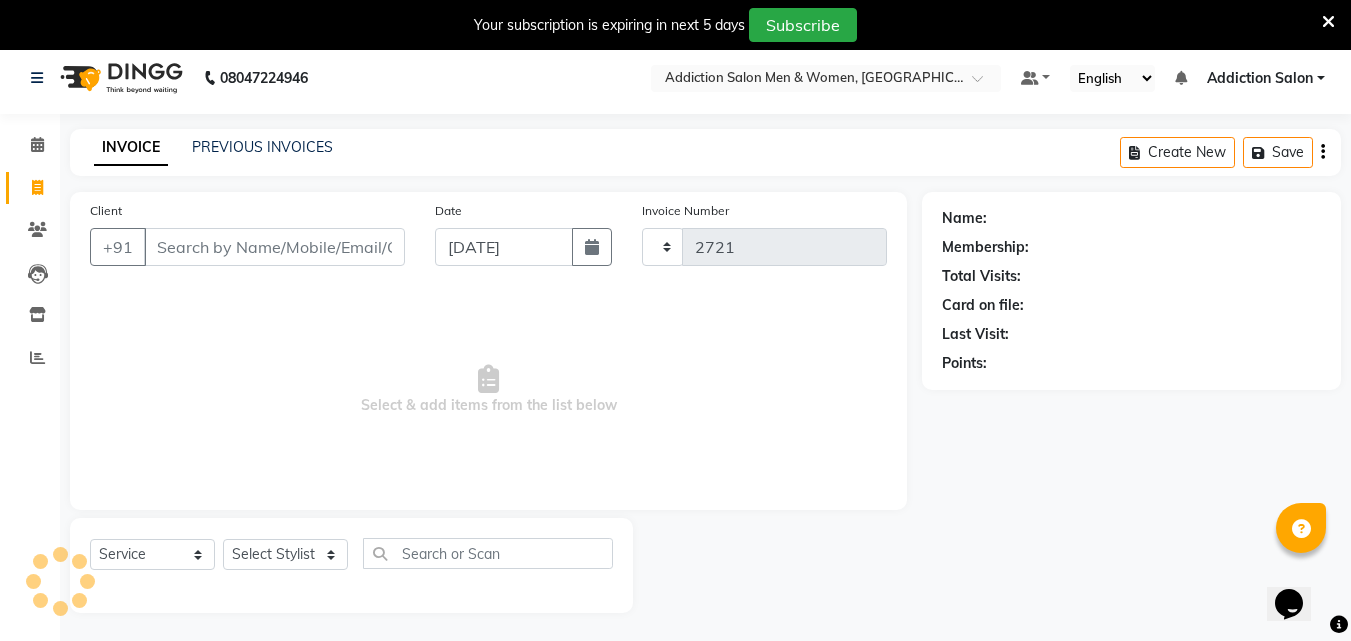 select on "6595" 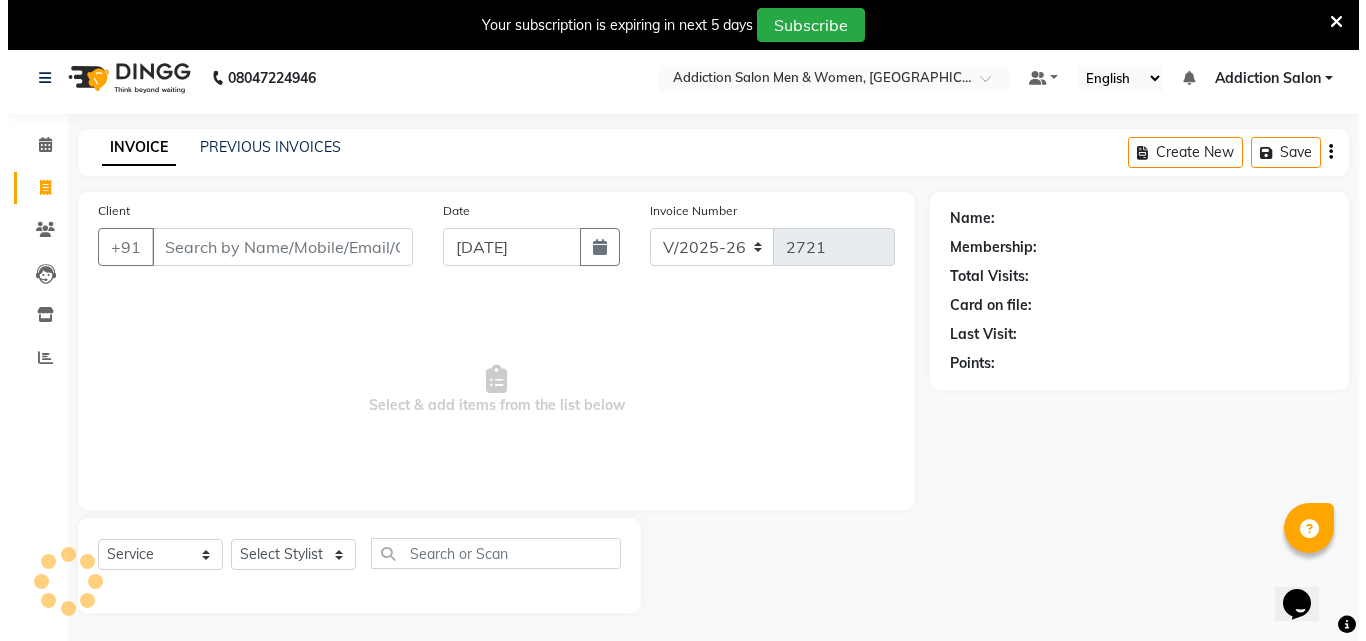 scroll, scrollTop: 50, scrollLeft: 0, axis: vertical 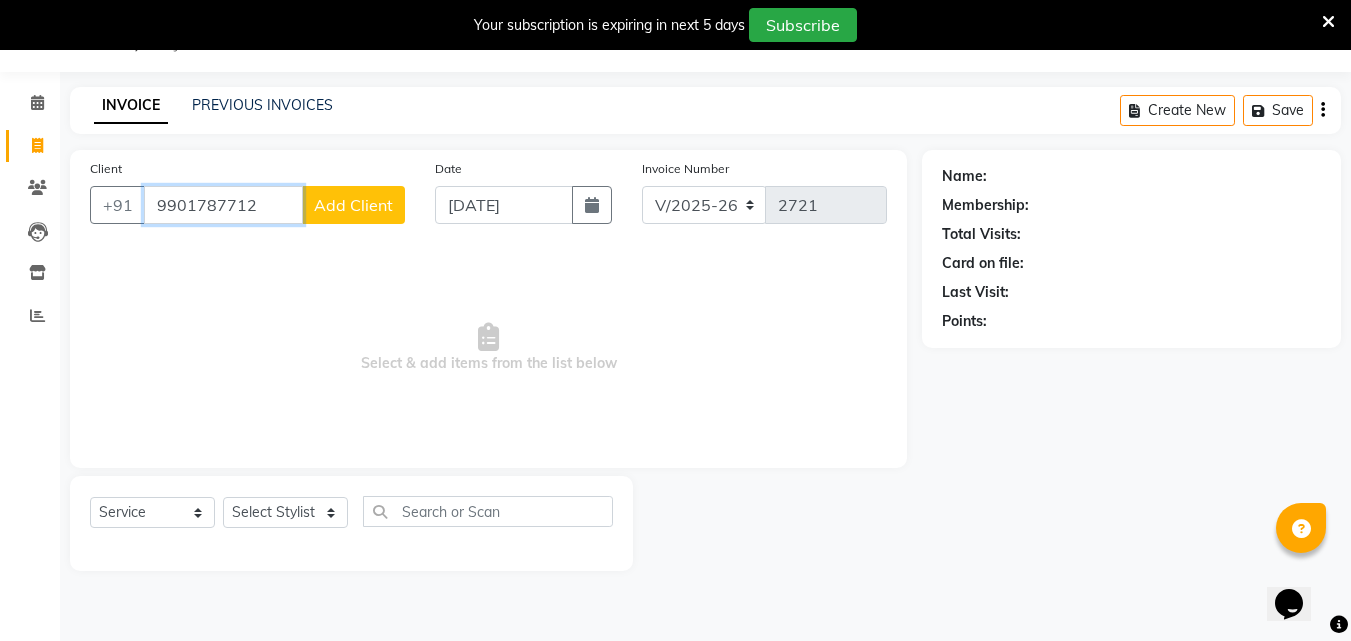 type on "9901787712" 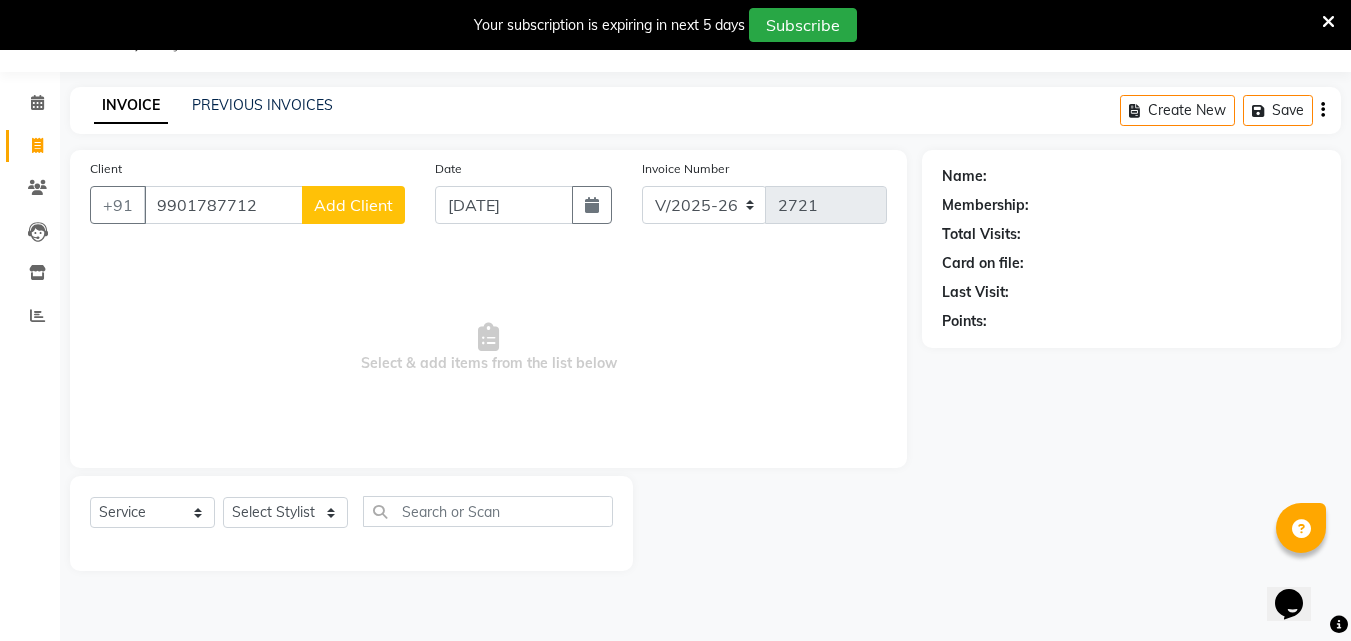click on "Add Client" 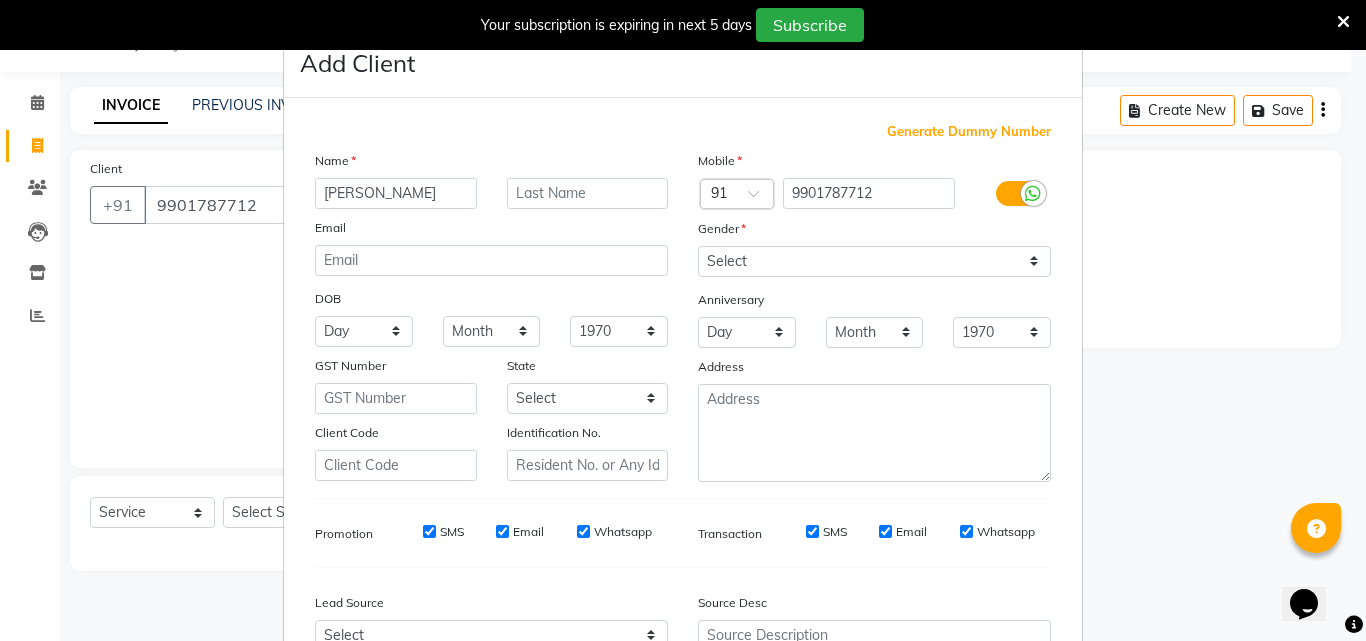 type on "[PERSON_NAME]" 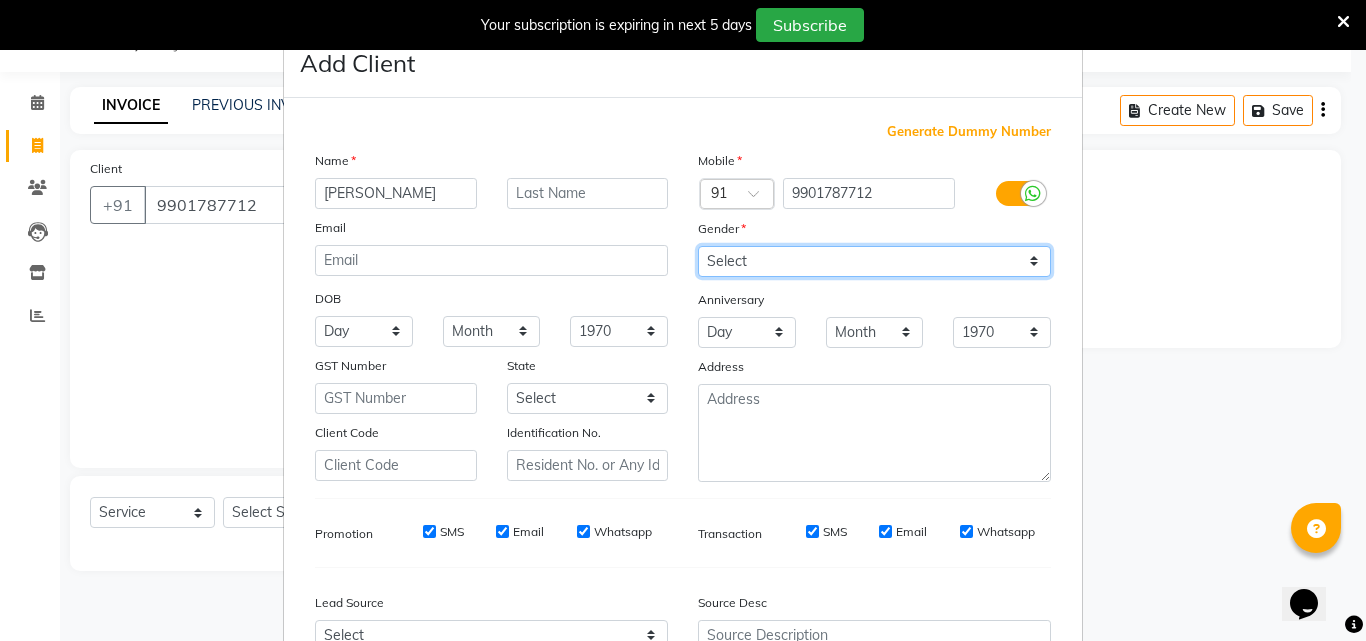 click on "Select [DEMOGRAPHIC_DATA] [DEMOGRAPHIC_DATA] Other Prefer Not To Say" at bounding box center [874, 261] 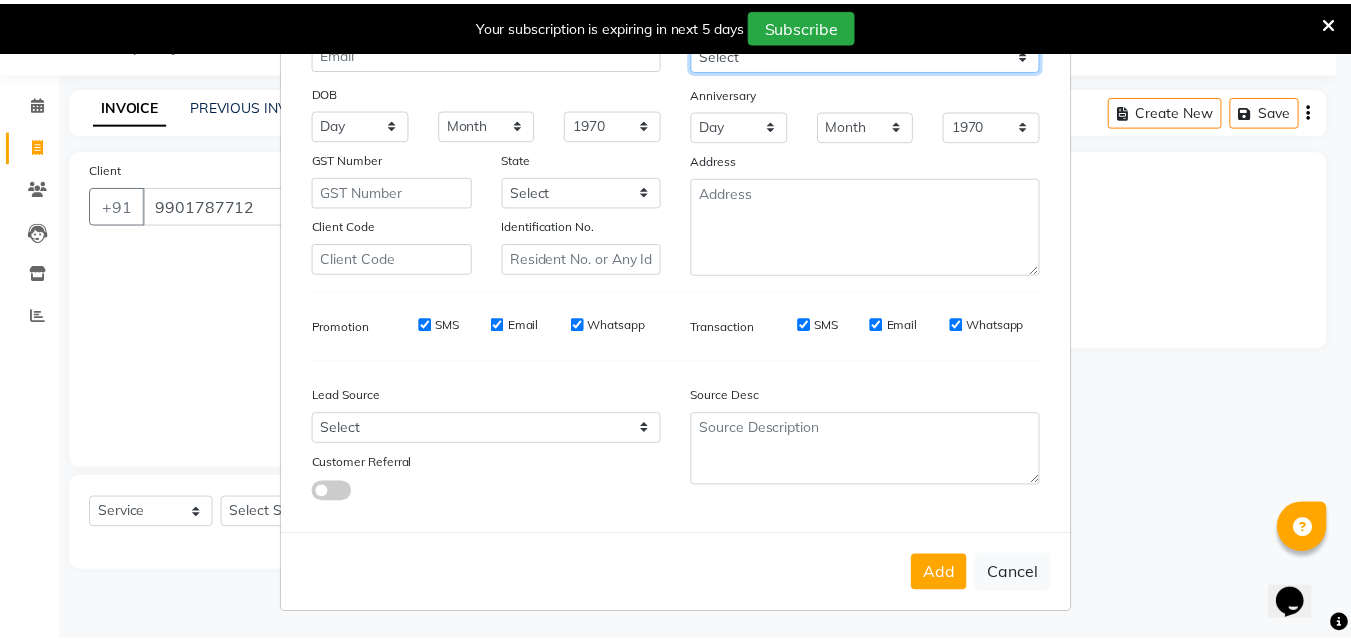 scroll, scrollTop: 208, scrollLeft: 0, axis: vertical 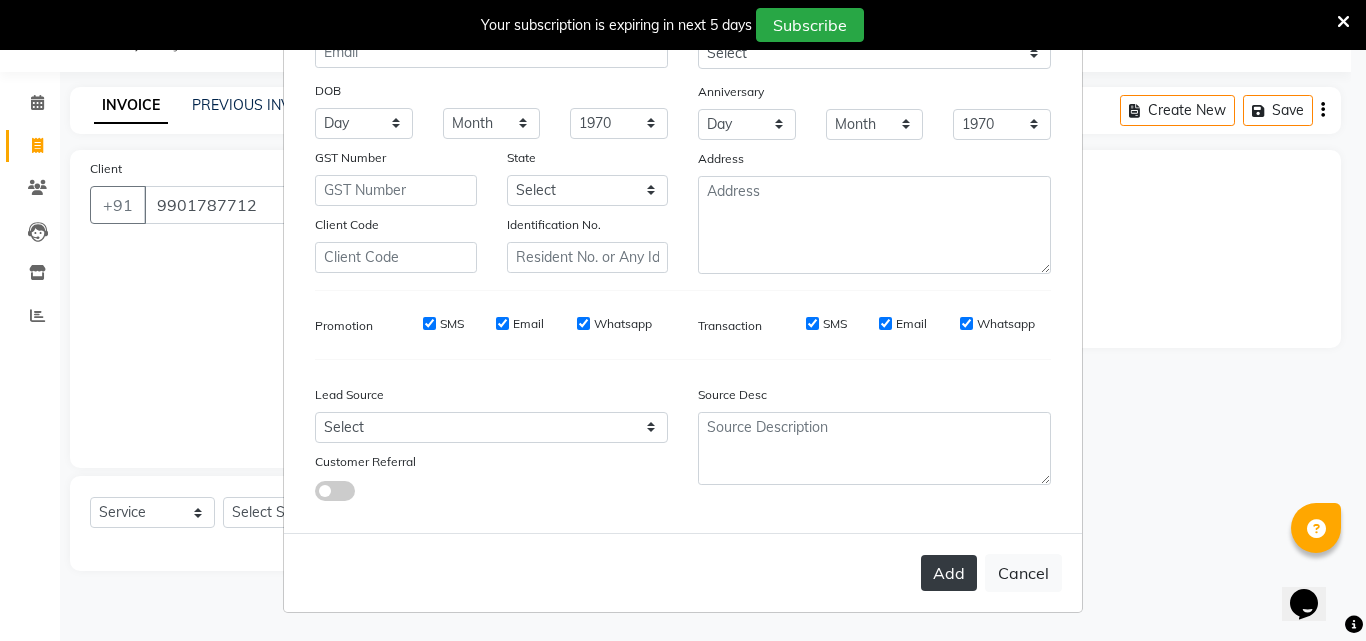 click on "Add" at bounding box center (949, 573) 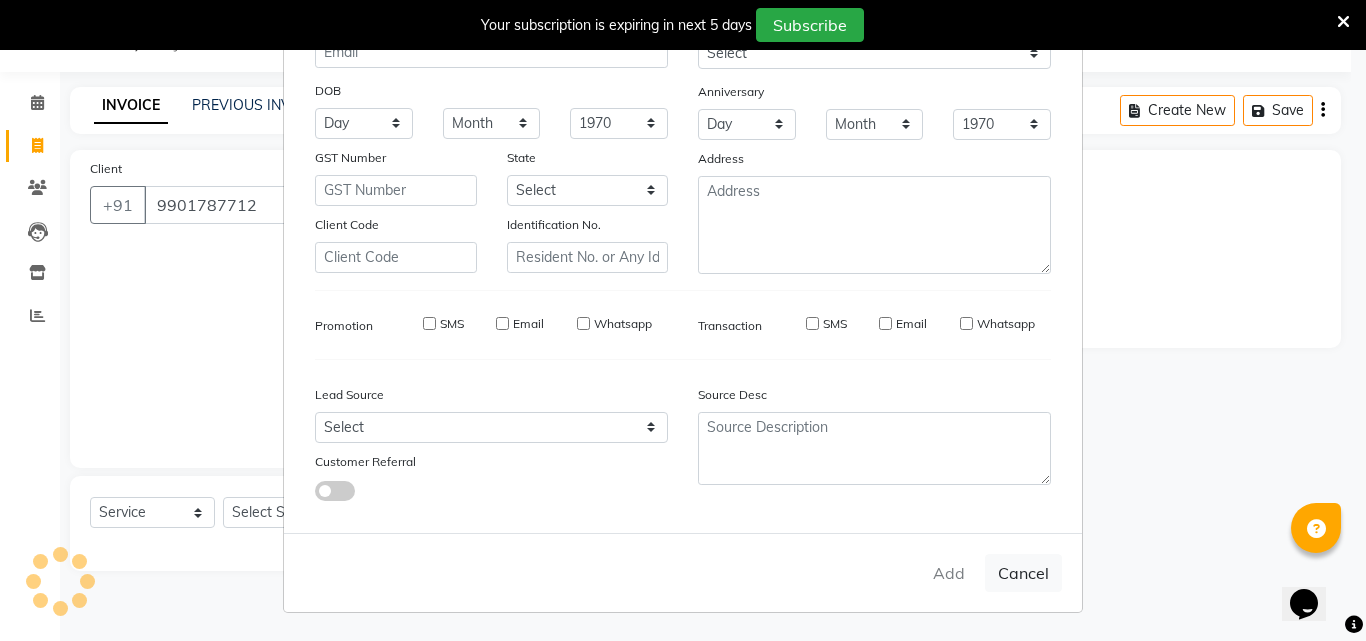 type on "99******12" 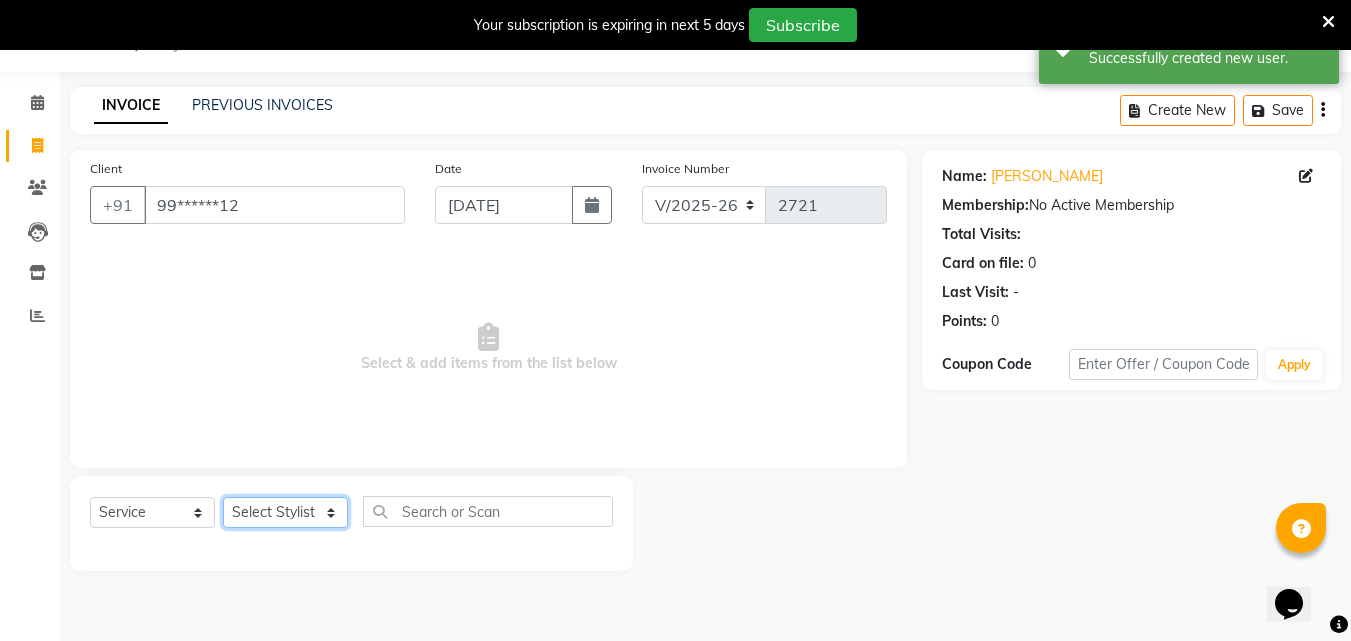 drag, startPoint x: 276, startPoint y: 521, endPoint x: 276, endPoint y: 491, distance: 30 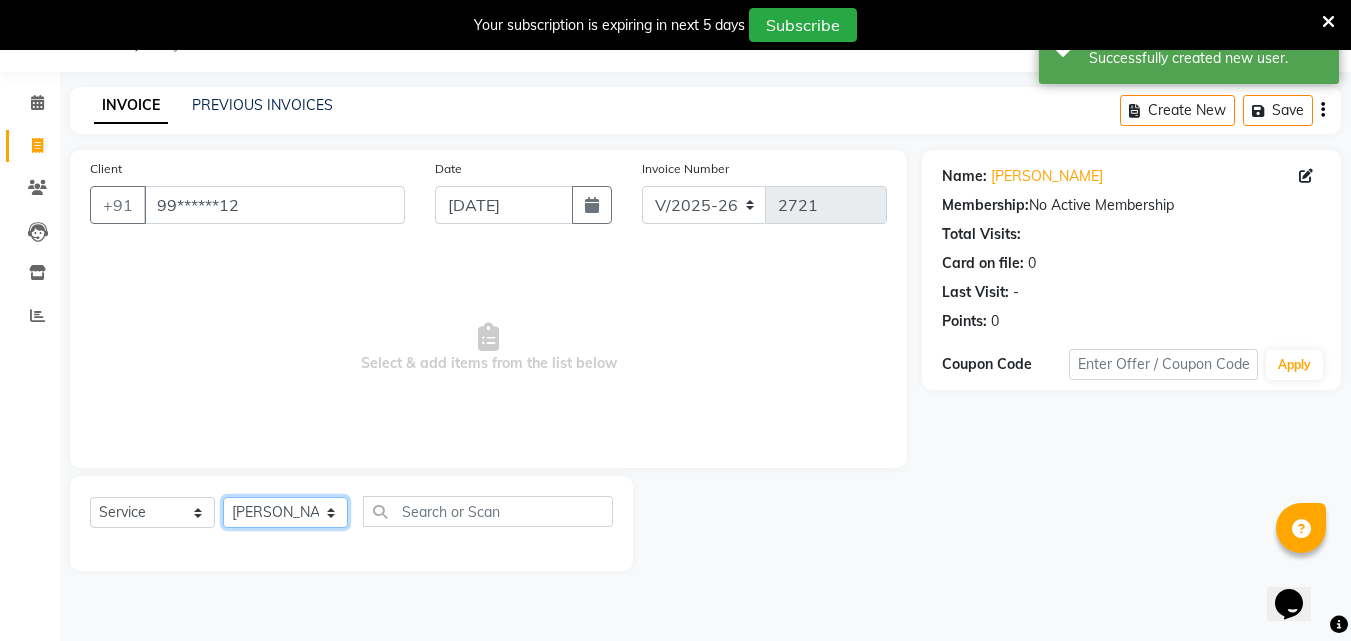 click on "Select Stylist Addiction Salon ANJALI BANSIKA [PERSON_NAME] [PERSON_NAME] [PERSON_NAME]" 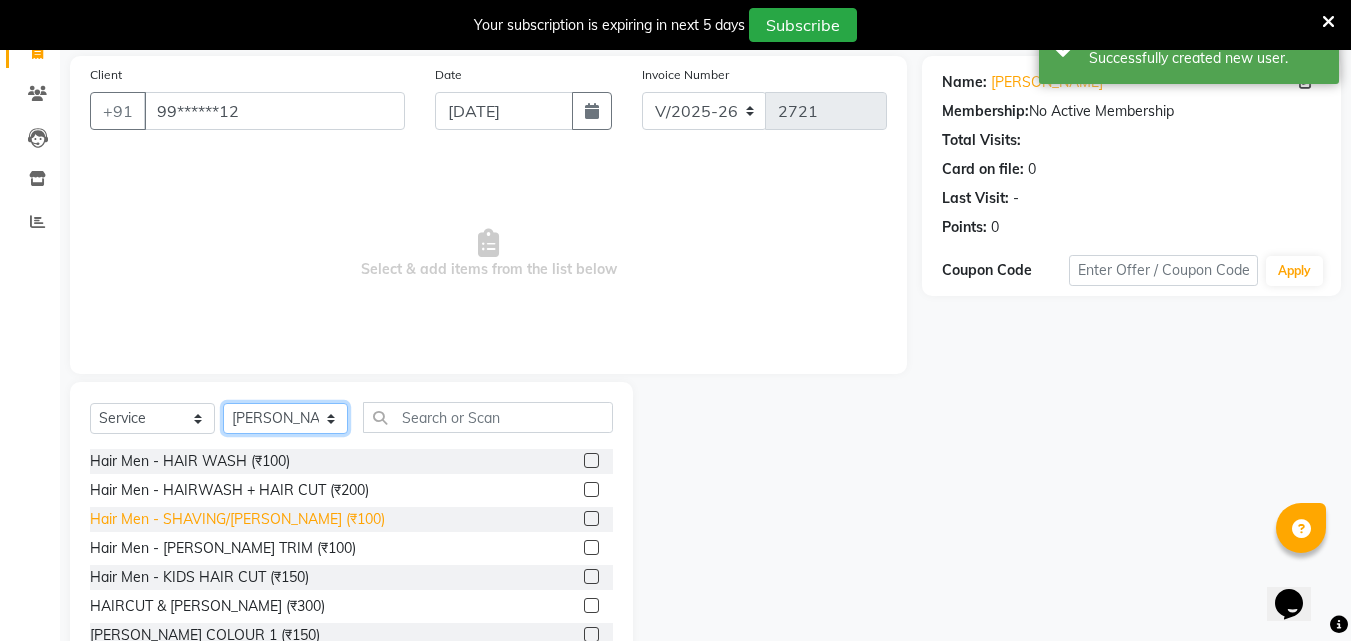 scroll, scrollTop: 210, scrollLeft: 0, axis: vertical 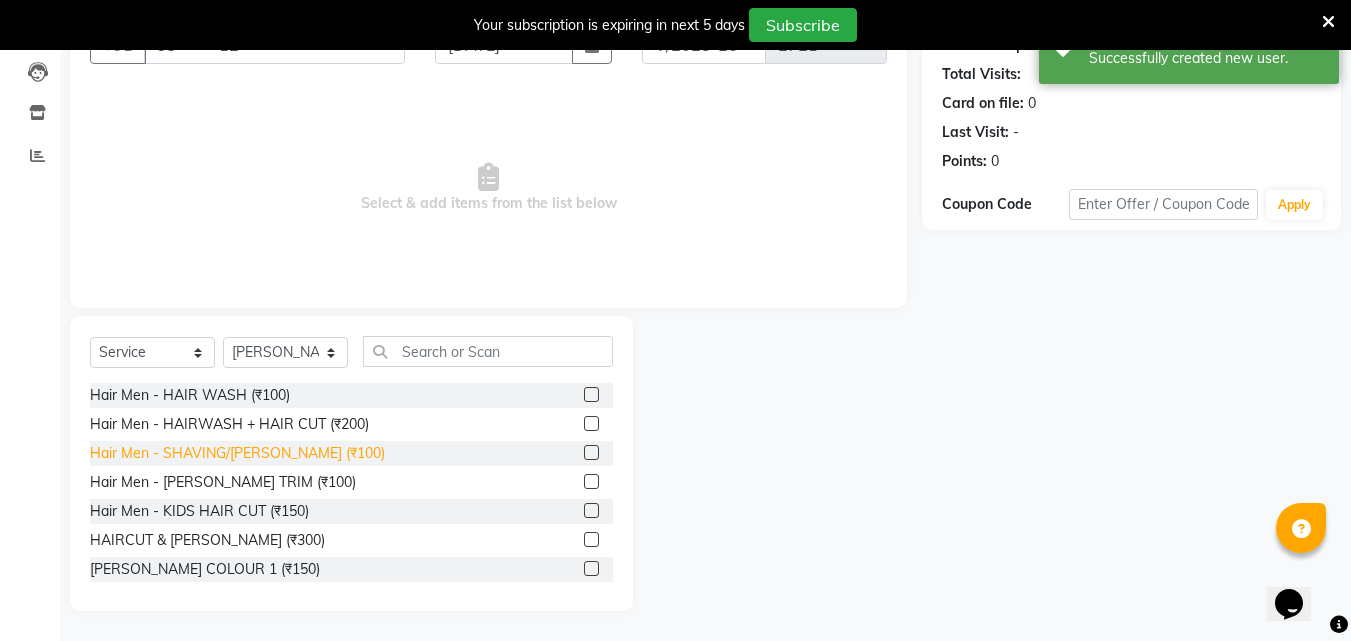 drag, startPoint x: 248, startPoint y: 546, endPoint x: 259, endPoint y: 455, distance: 91.66242 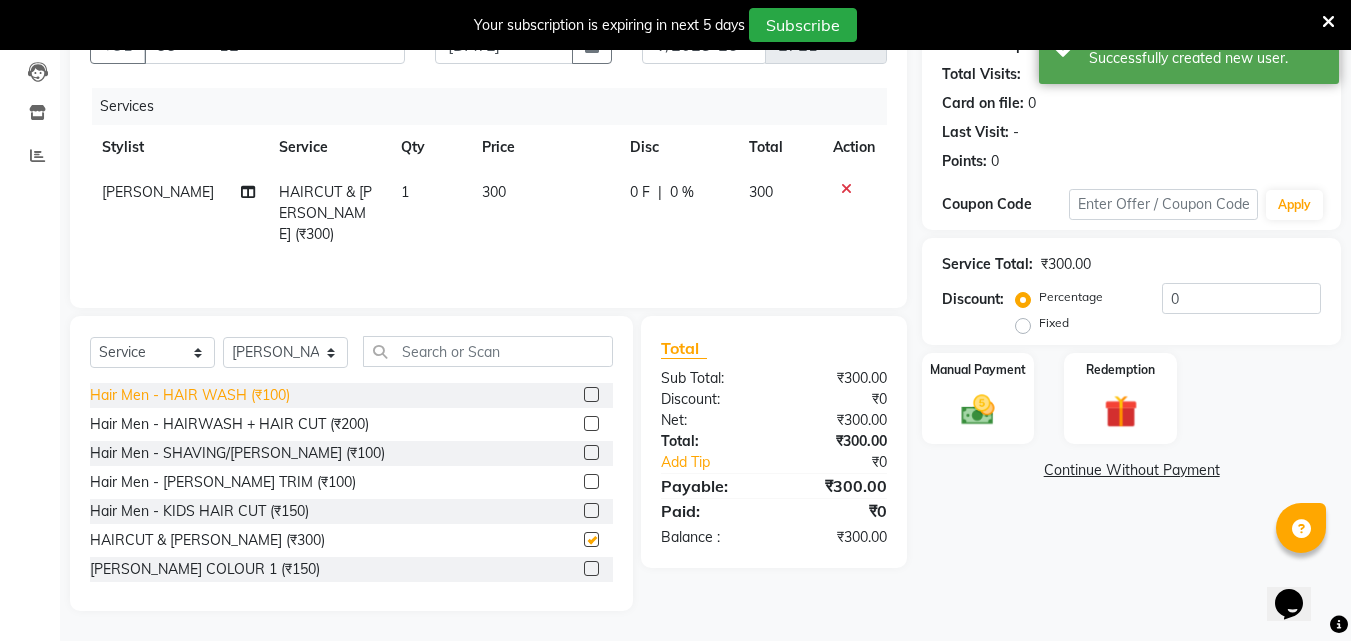 checkbox on "false" 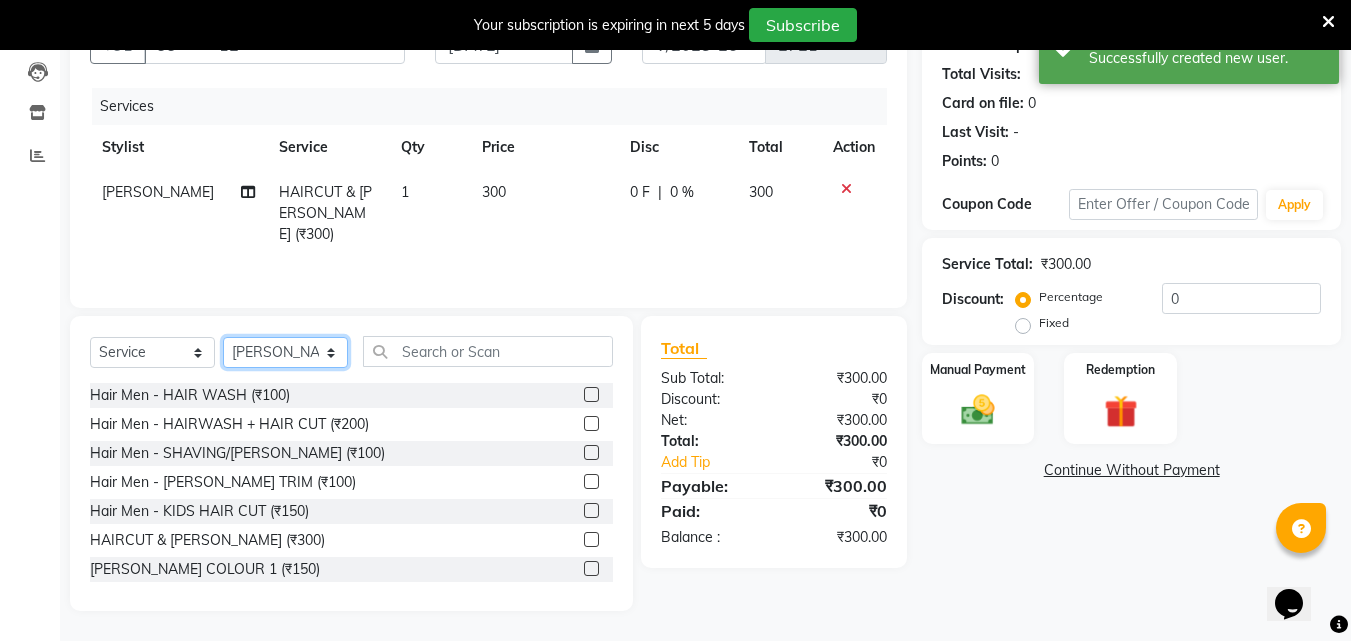 click on "Select Stylist Addiction Salon ANJALI BANSIKA [PERSON_NAME] [PERSON_NAME] [PERSON_NAME]" 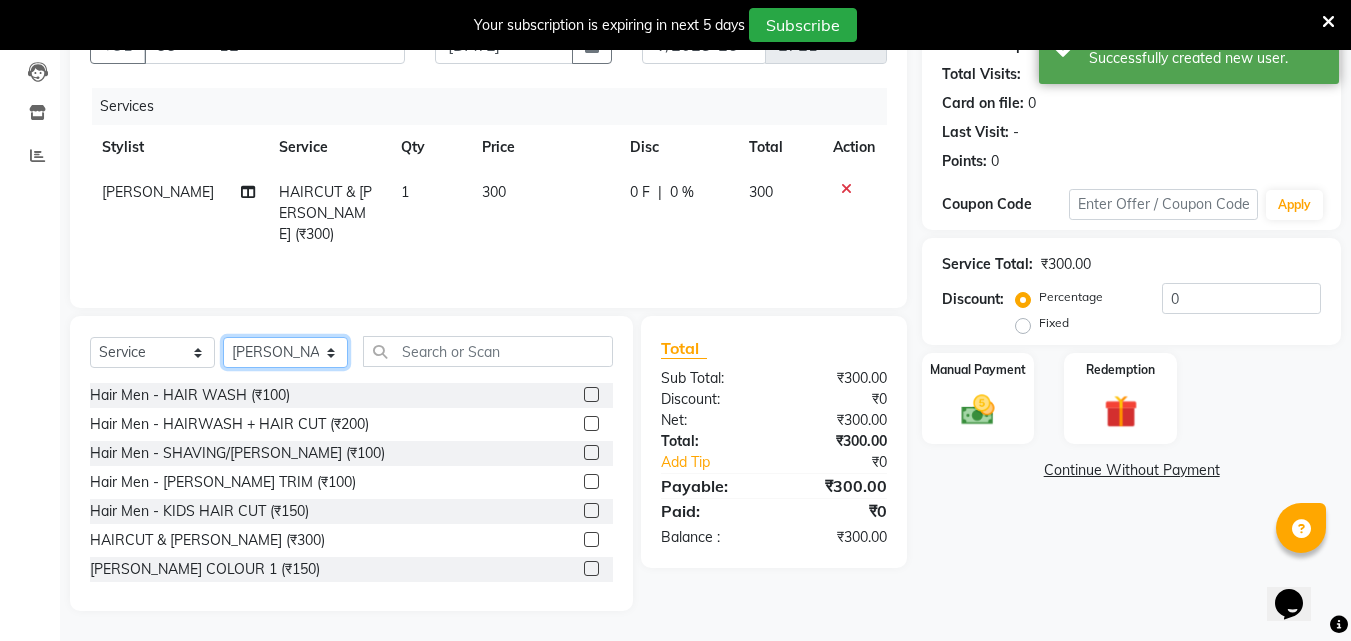 select on "50851" 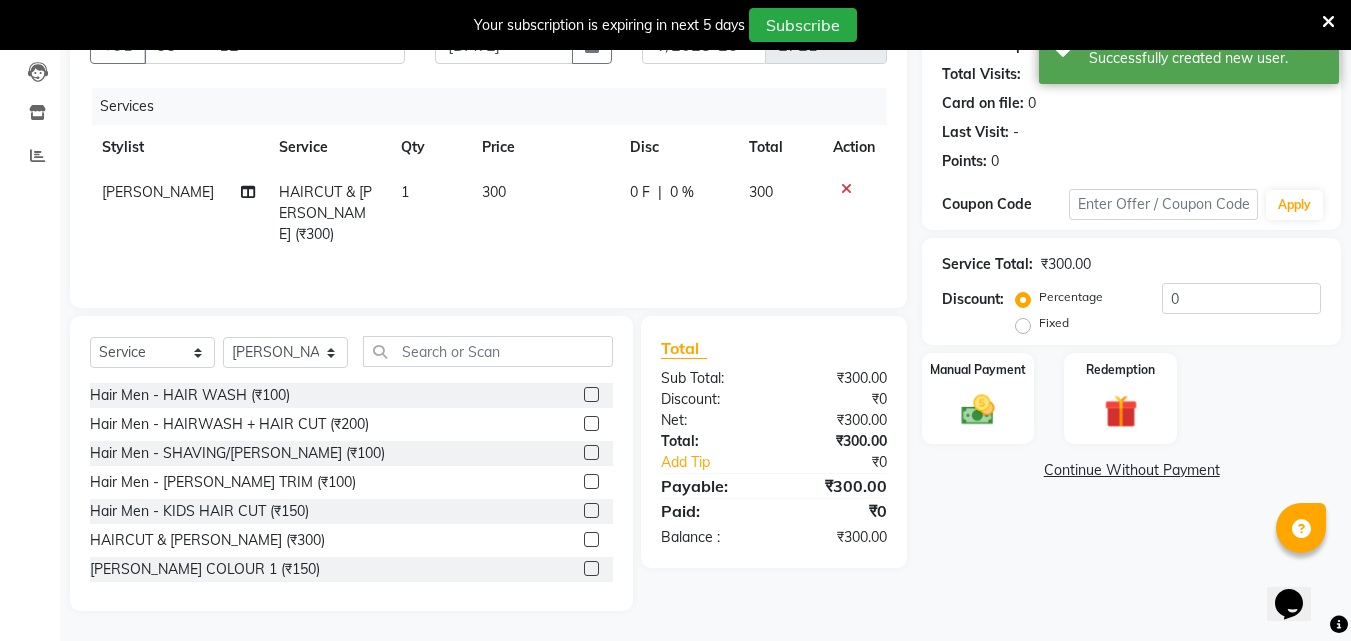 click on "Select  Service  Product  Membership  Package Voucher Prepaid Gift Card  Select Stylist Addiction Salon ANJALI BANSIKA [PERSON_NAME] Nikhil [PERSON_NAME] REKHA [PERSON_NAME] Hair Men - HAIR WASH (₹100)  Hair Men - HAIRWASH + HAIR CUT (₹200)  Hair Men - SHAVING/[PERSON_NAME] (₹100)  Hair Men - [PERSON_NAME] TRIM (₹100)  Hair Men - KIDS HAIR CUT (₹150)  HAIRCUT & [PERSON_NAME] (₹300)  [PERSON_NAME] COLOUR 1 (₹150)  [PERSON_NAME] COLOUR 2 (₹200)  [PERSON_NAME] COLOR 3 (₹250)  GROOM MAKE UP (₹3000)  MENS FACE WAX (₹400)  MENS EYE BROW THREDING (₹50)  Hair Treatment Men - Coconut Oil Head Massage (20 min) (₹200)  Hair Treatment Men - Almond Oil Head Massage (20 min) (₹250)  Hair Treatment Men - Coconut Oil Head Massage(30 min) (₹400)  Hair Treatment Men - Almond Oil Head Massage (30 min) (₹500)  Hair Treatment Men - Hair Spa (₹600)  Hair Treatment Men - Anti [MEDICAL_DATA] Treatment (₹700)  Hair Treatment Men - Smoothning (₹2500)  Hair Treatment Men - Keratin (₹2500)  Hair Treatment Men - Nano Plastiya (₹3500)" 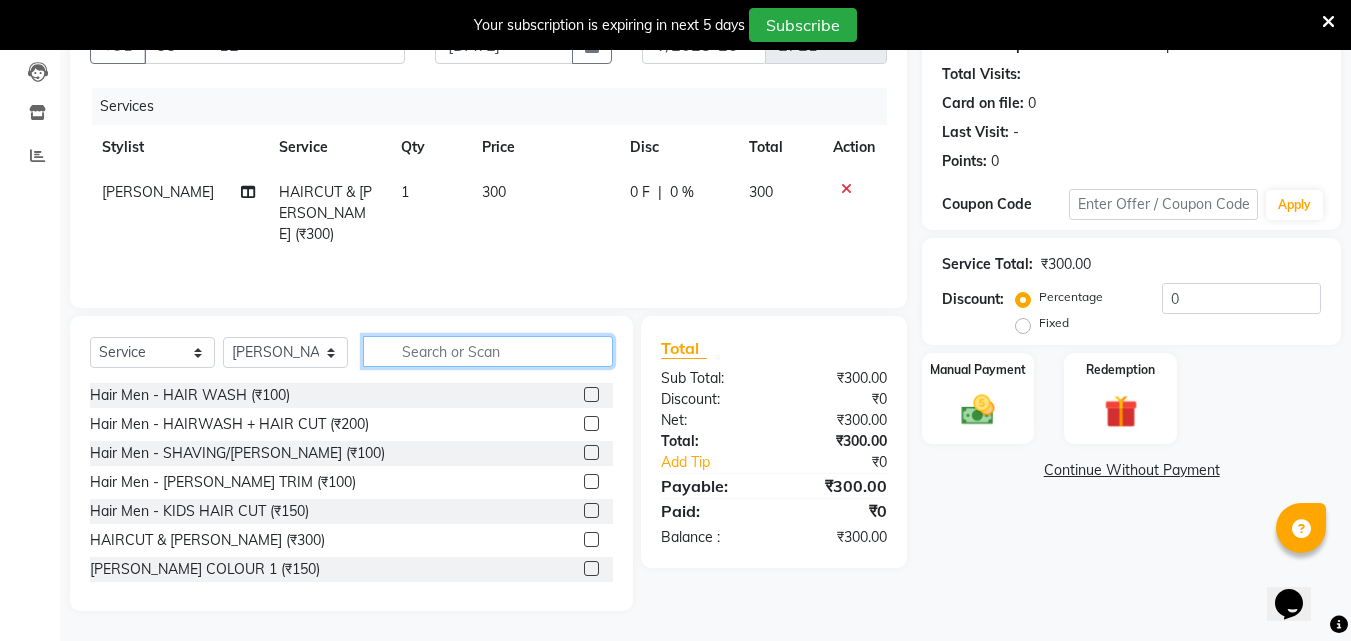 click 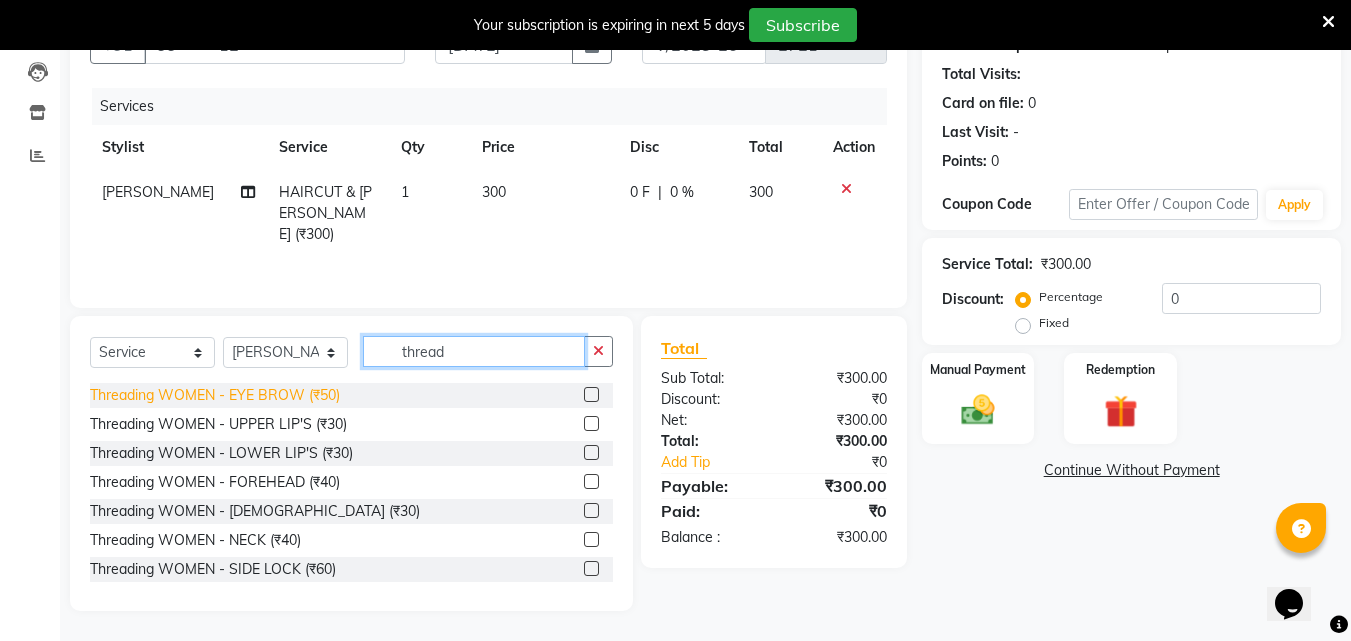 type on "thread" 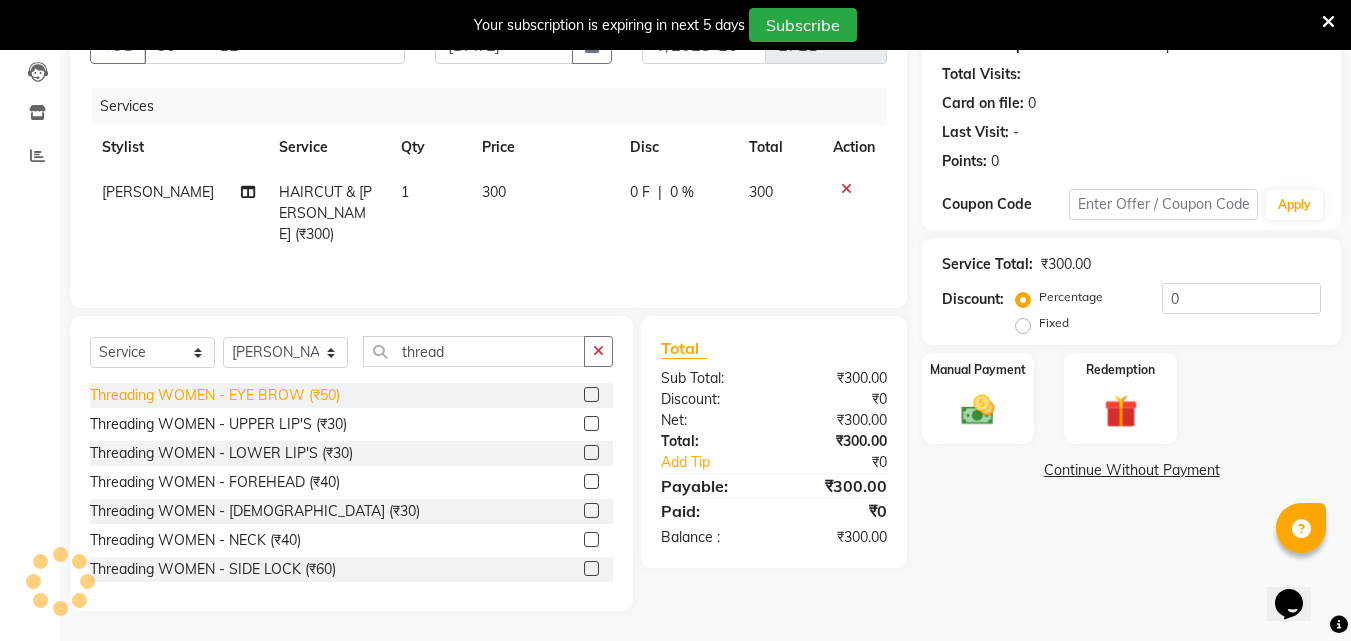 click on "Threading WOMEN - EYE BROW (₹50)" 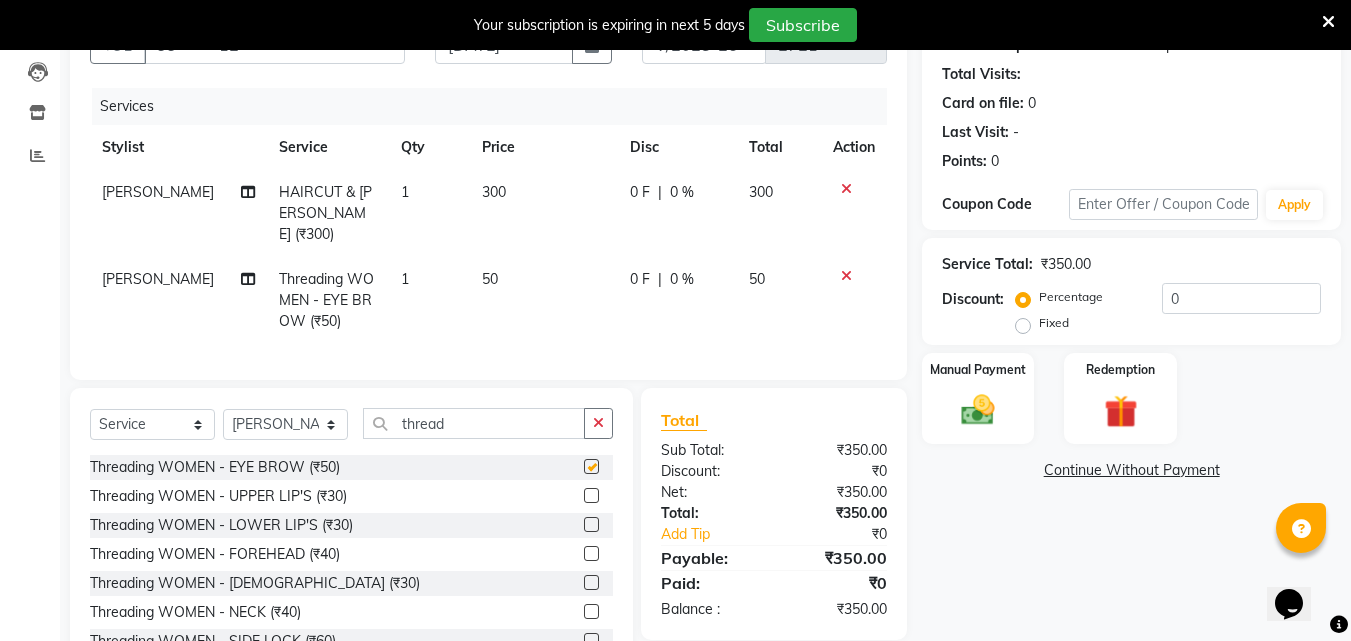 checkbox on "false" 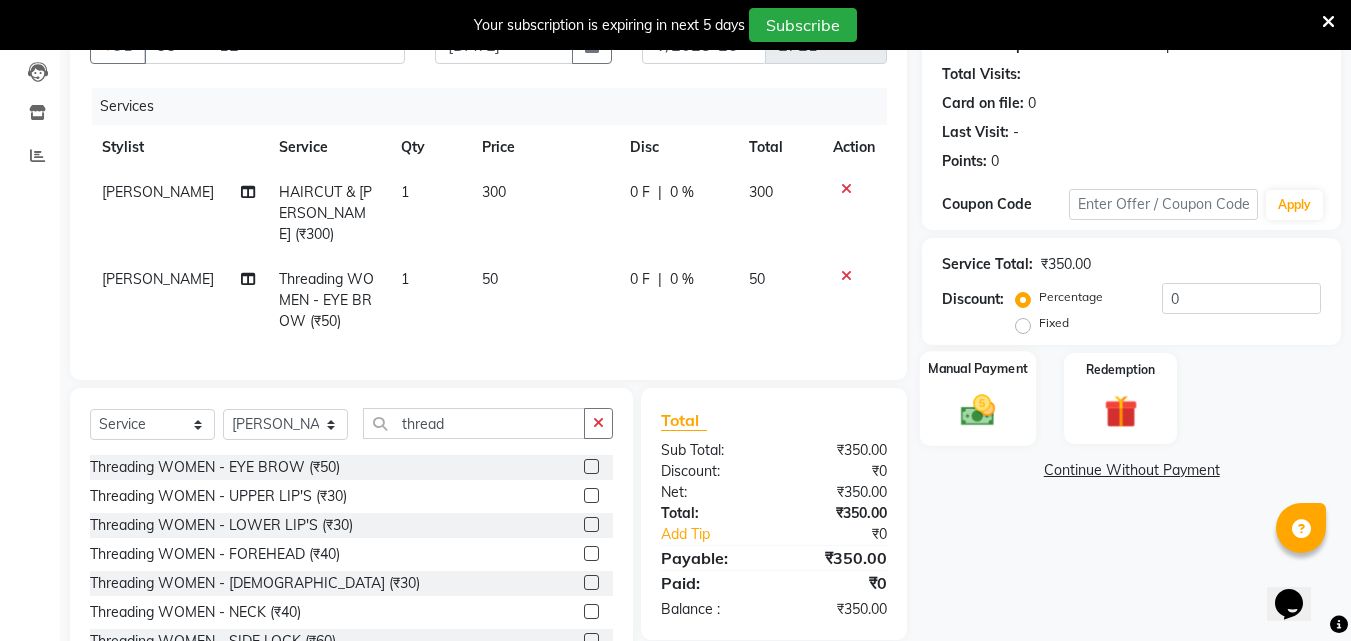 click on "Manual Payment" 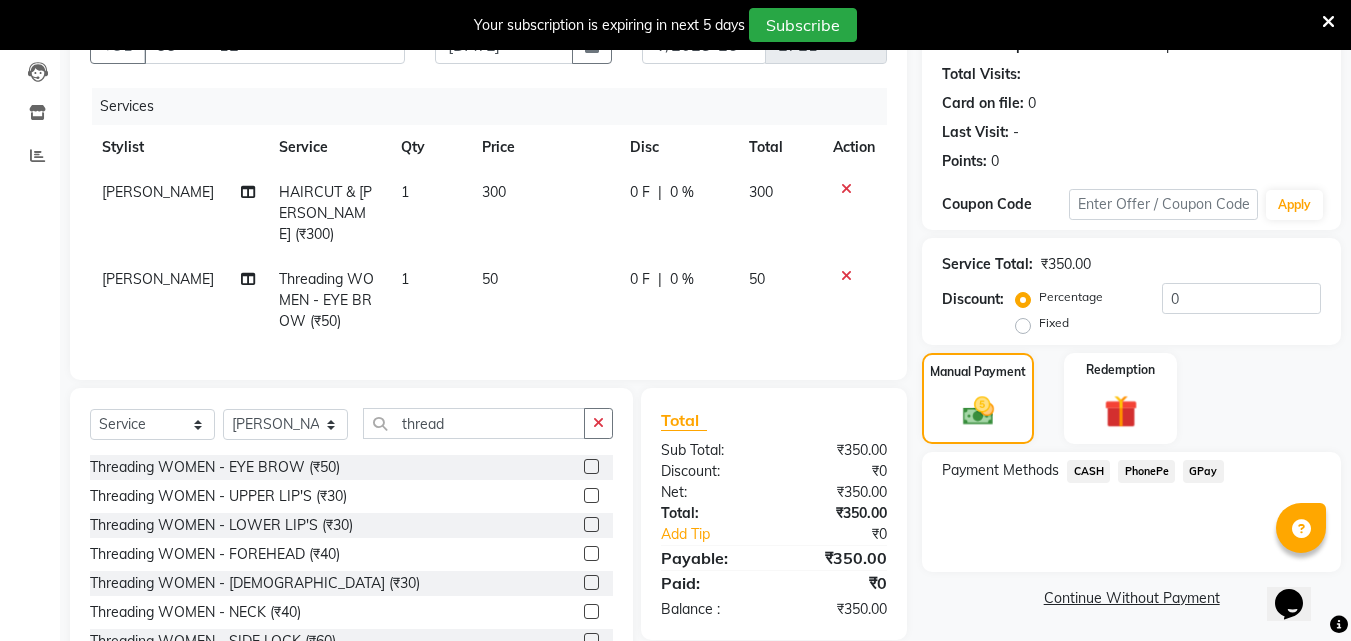 click on "PhonePe" 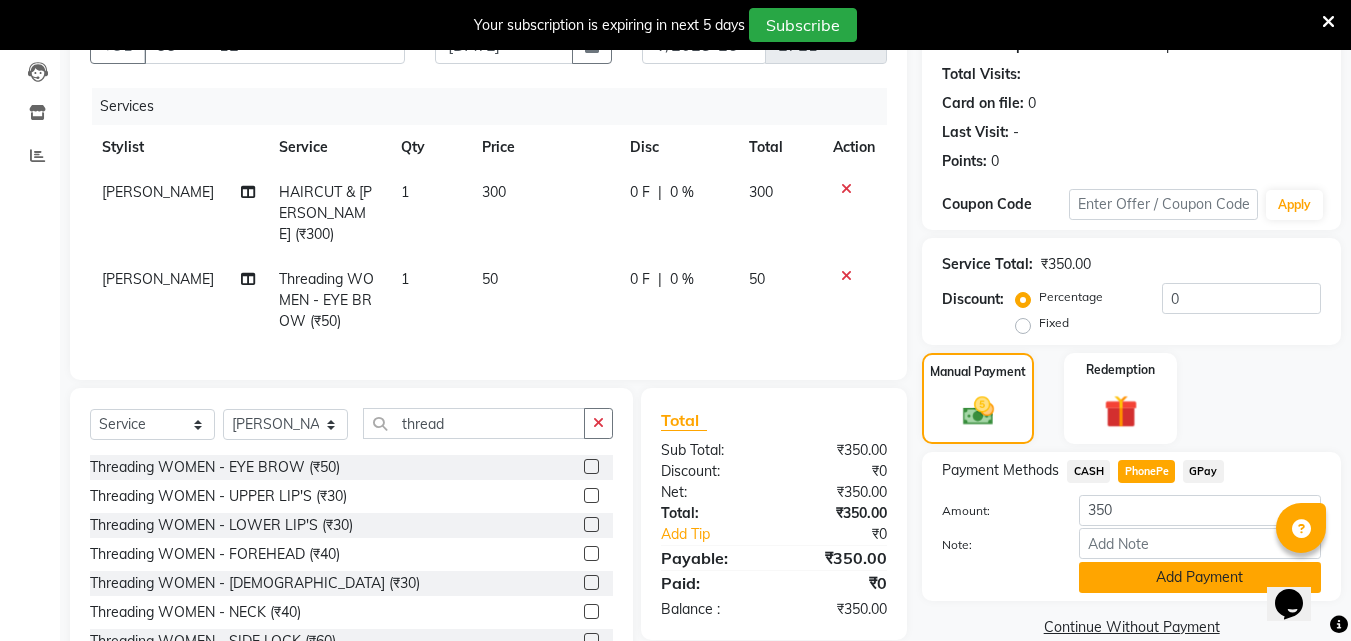 click on "Add Payment" 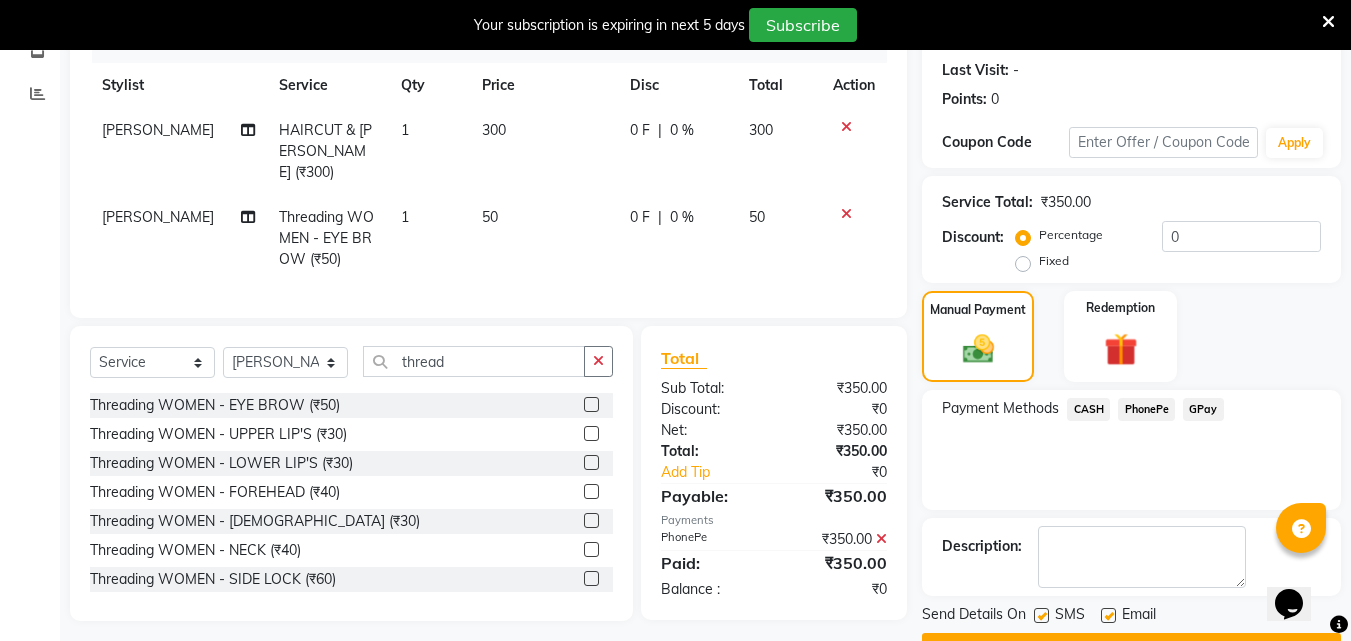 scroll, scrollTop: 325, scrollLeft: 0, axis: vertical 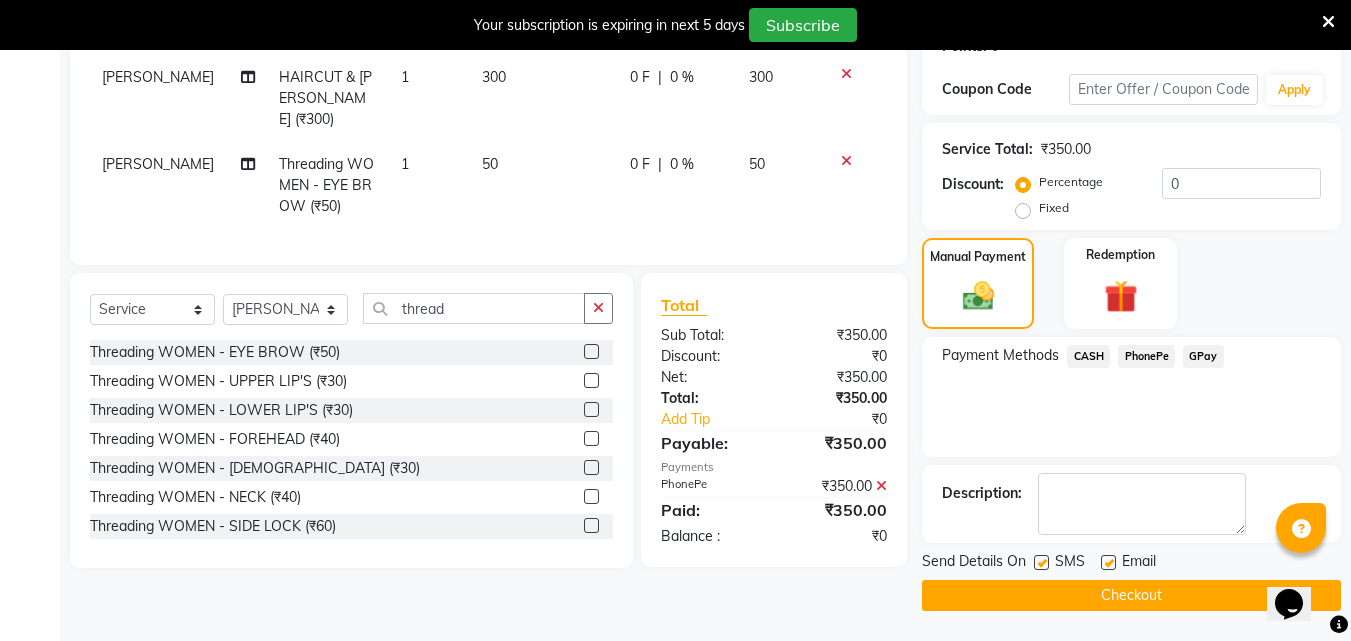 click on "Checkout" 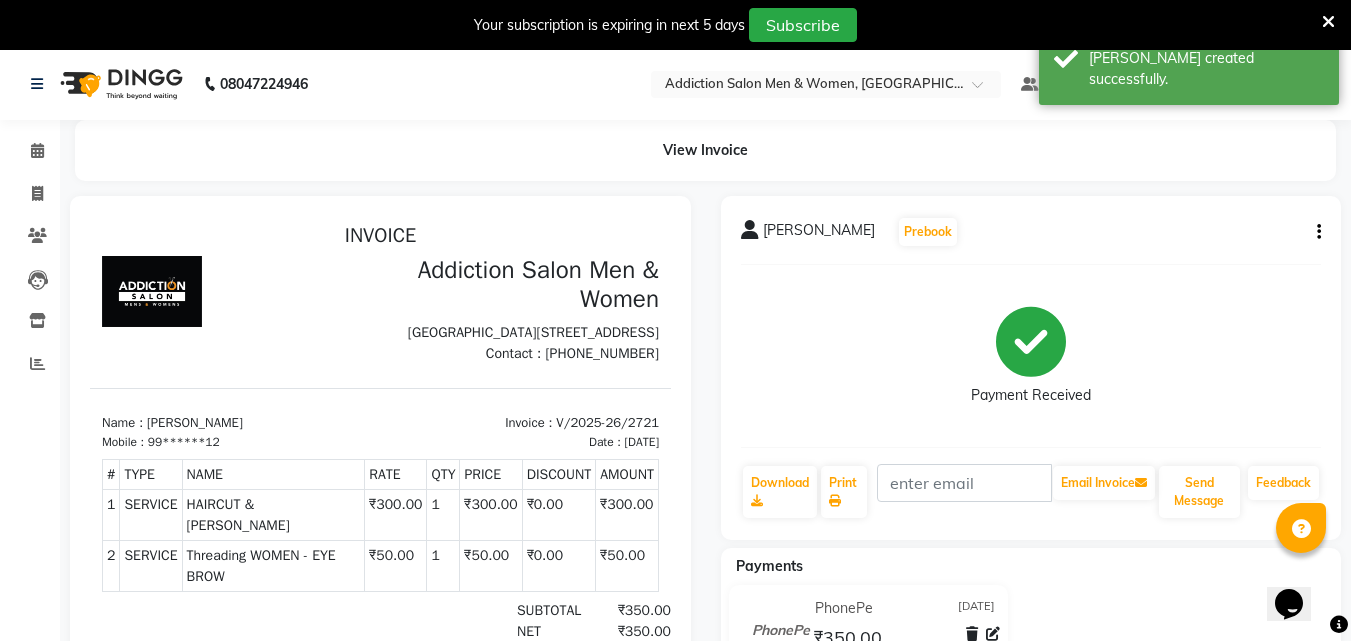 scroll, scrollTop: 0, scrollLeft: 0, axis: both 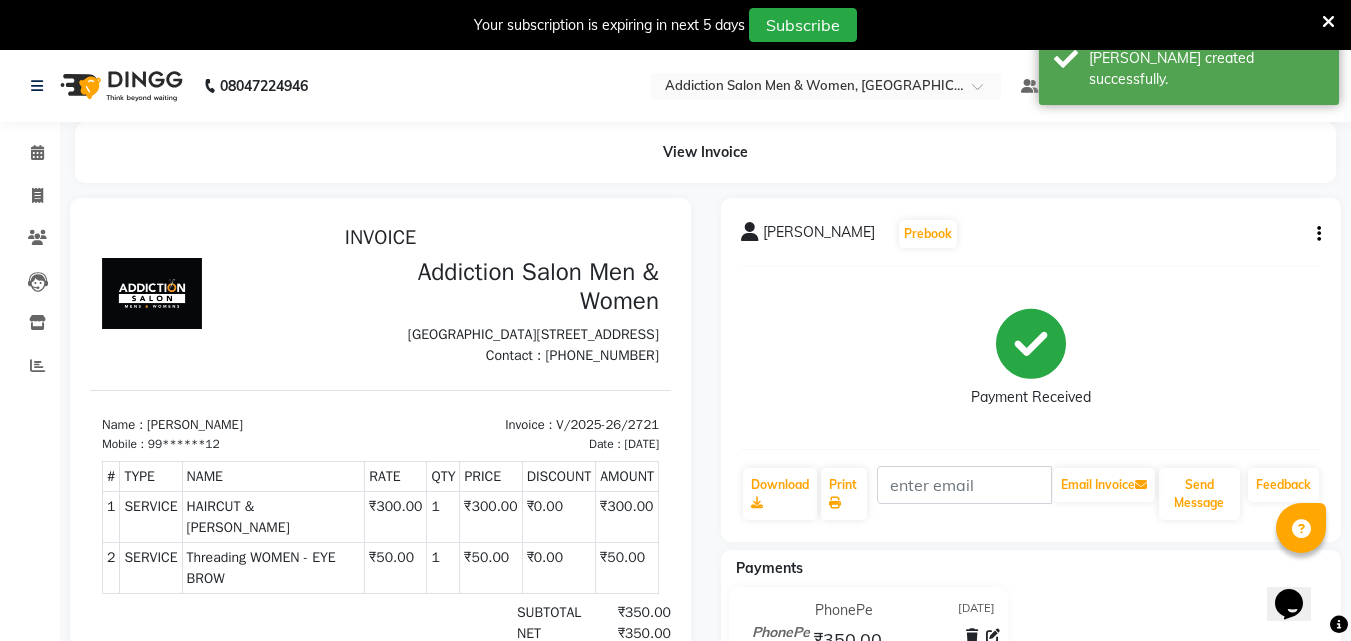 click on "Invoice" 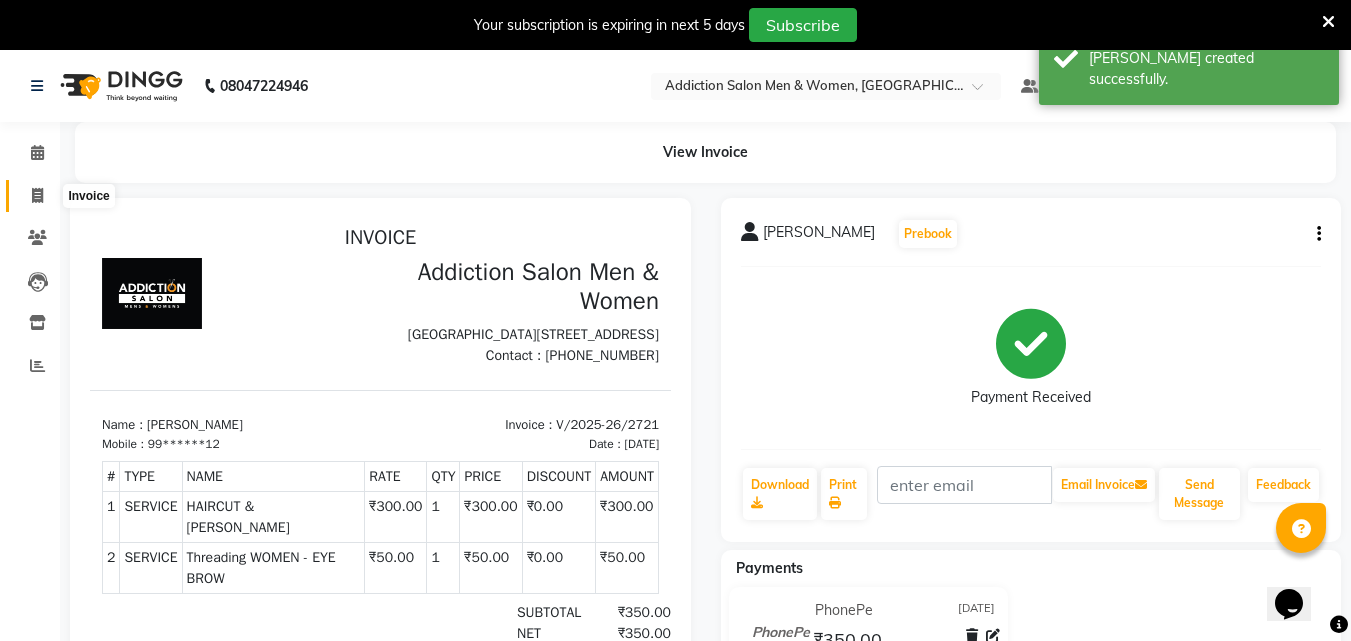 click 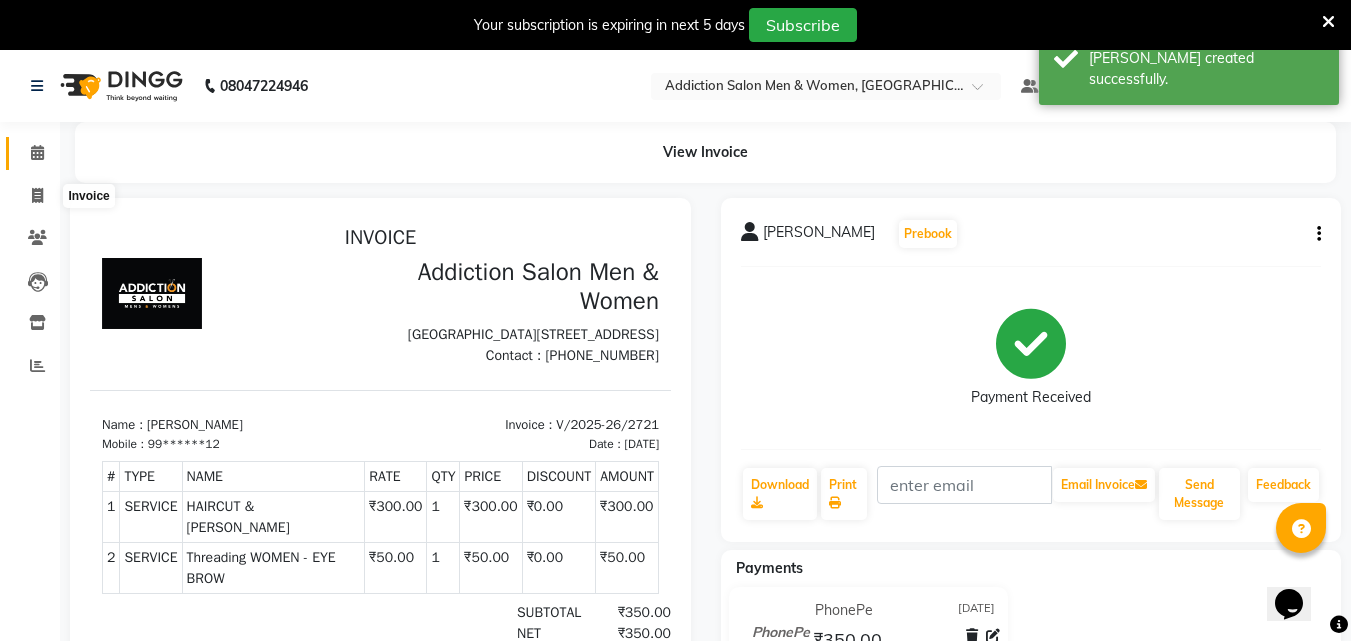 select on "service" 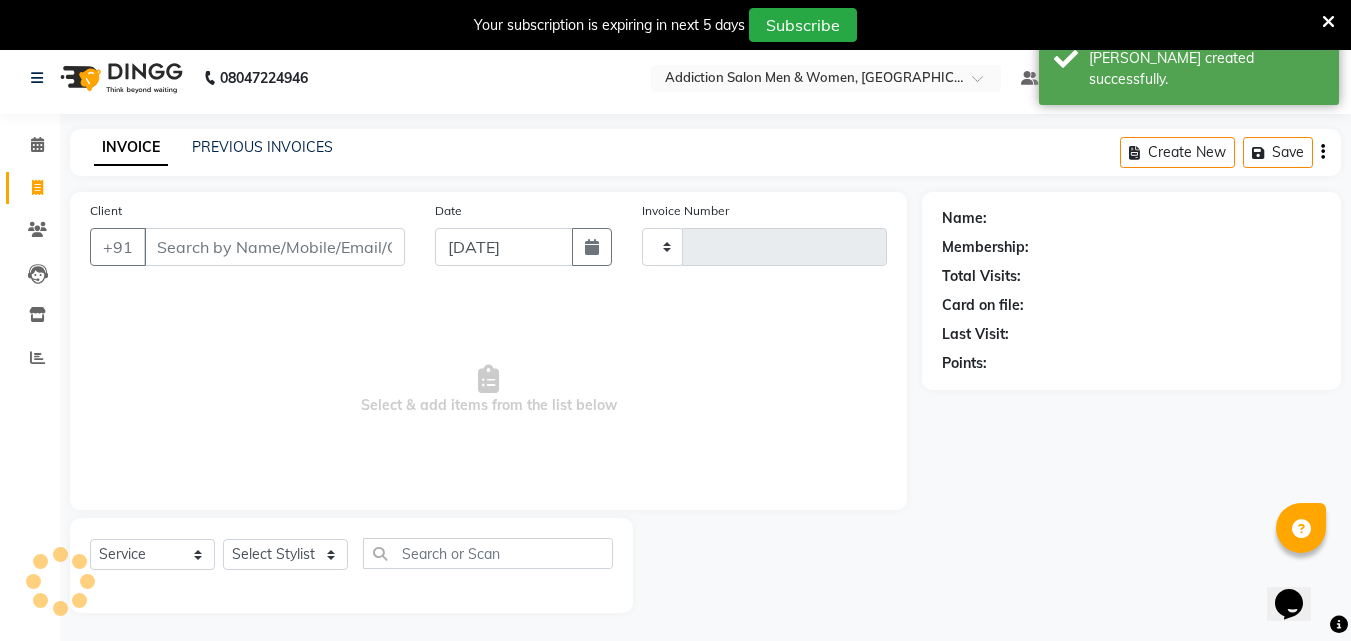 scroll, scrollTop: 50, scrollLeft: 0, axis: vertical 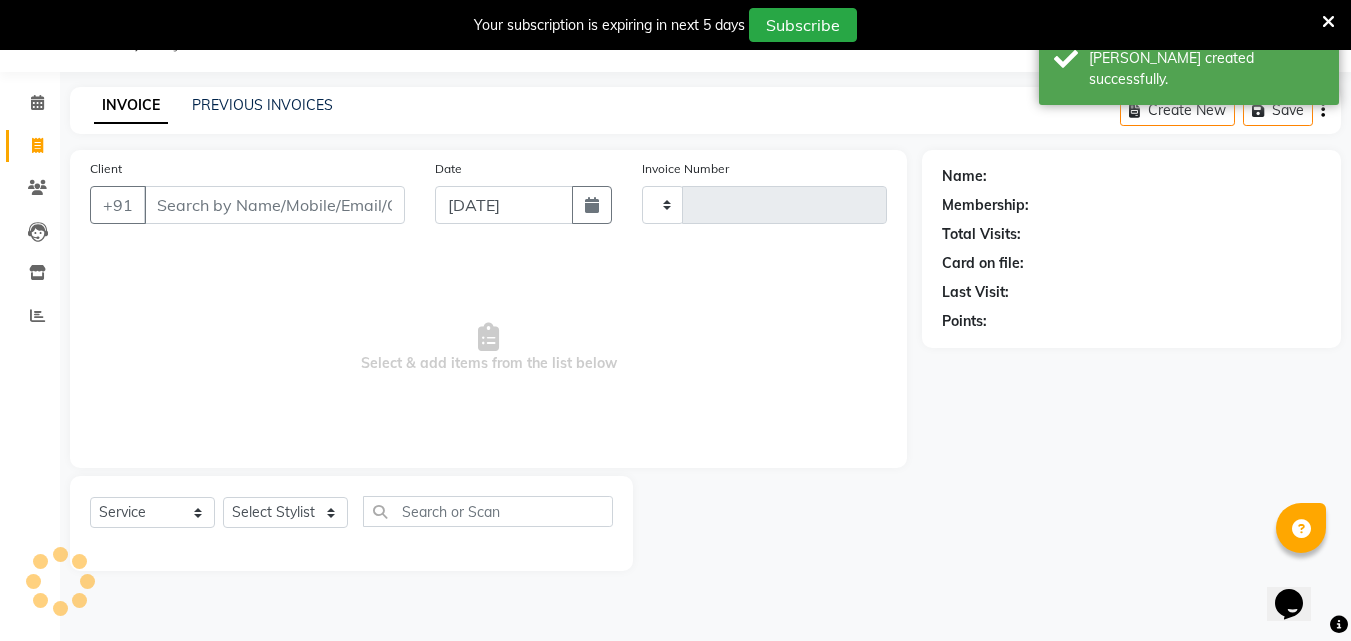 type on "2722" 